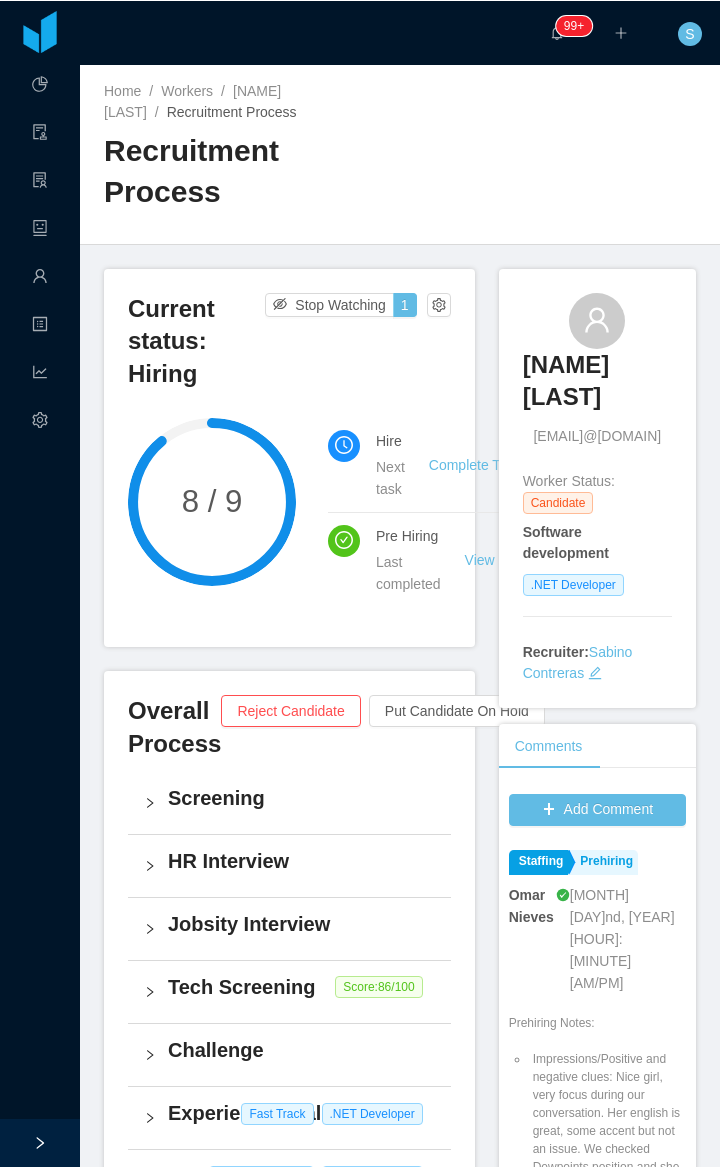 scroll, scrollTop: 0, scrollLeft: 0, axis: both 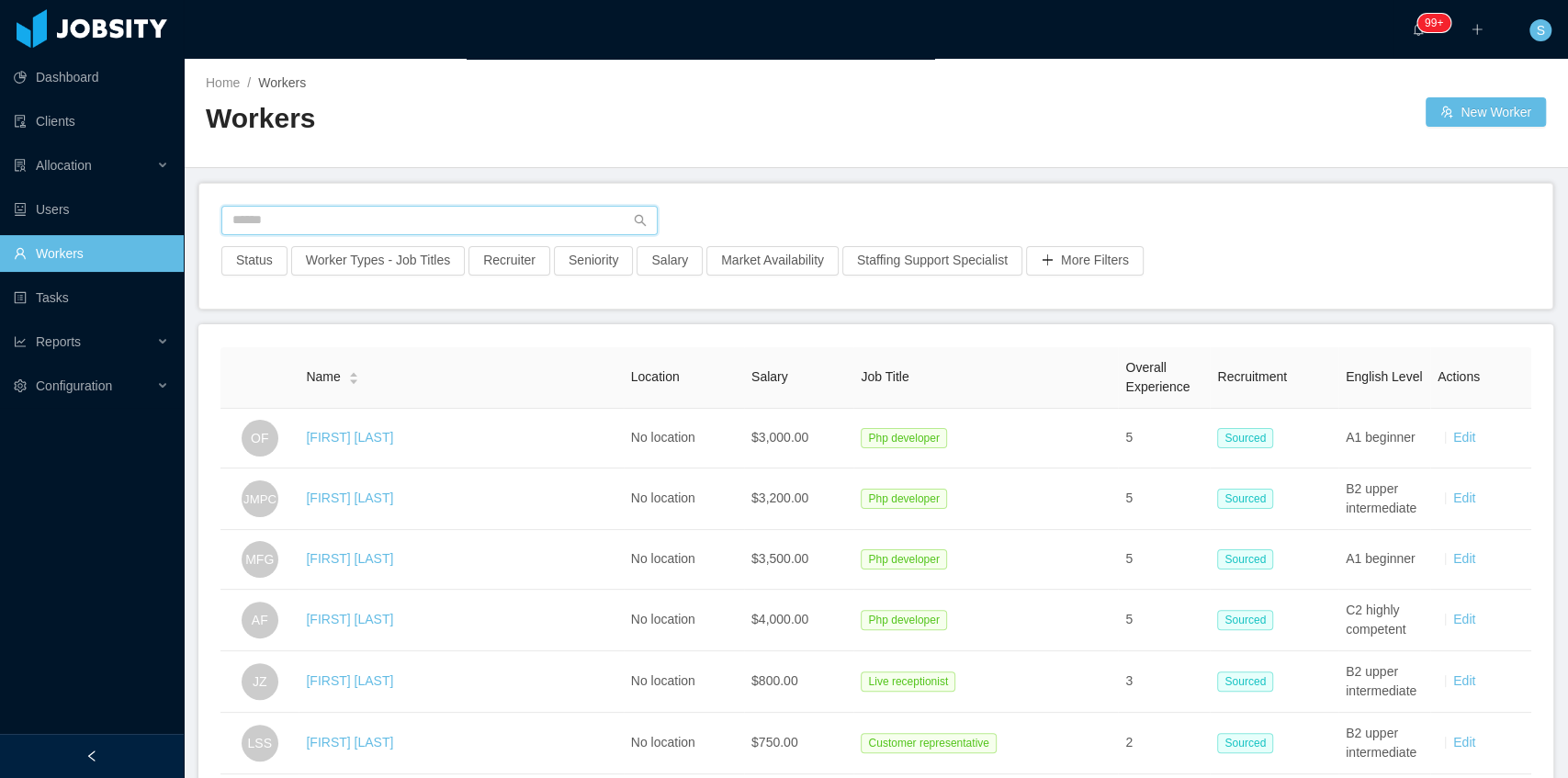click at bounding box center [439, 220] 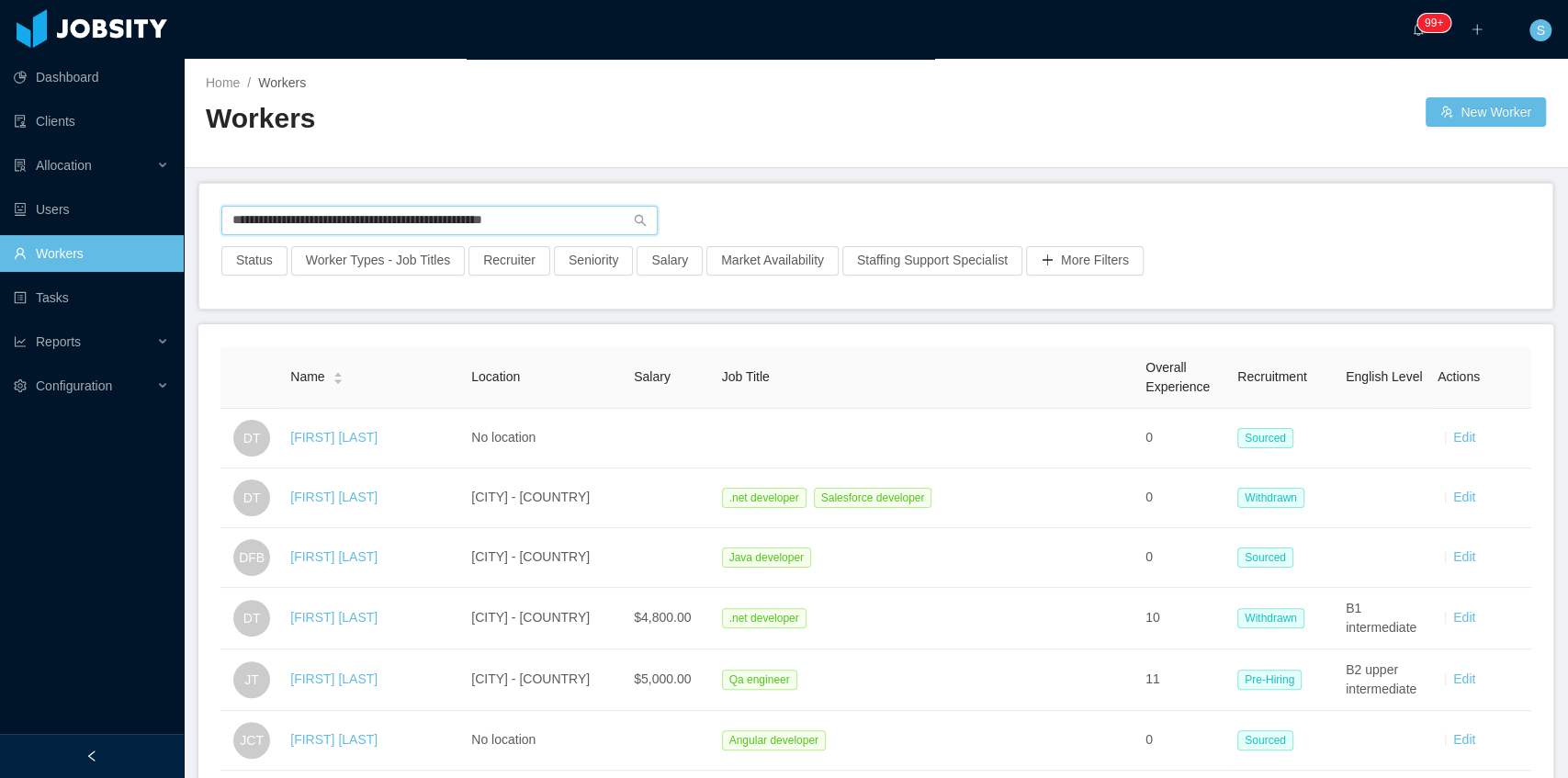 click on "**********" at bounding box center [439, 220] 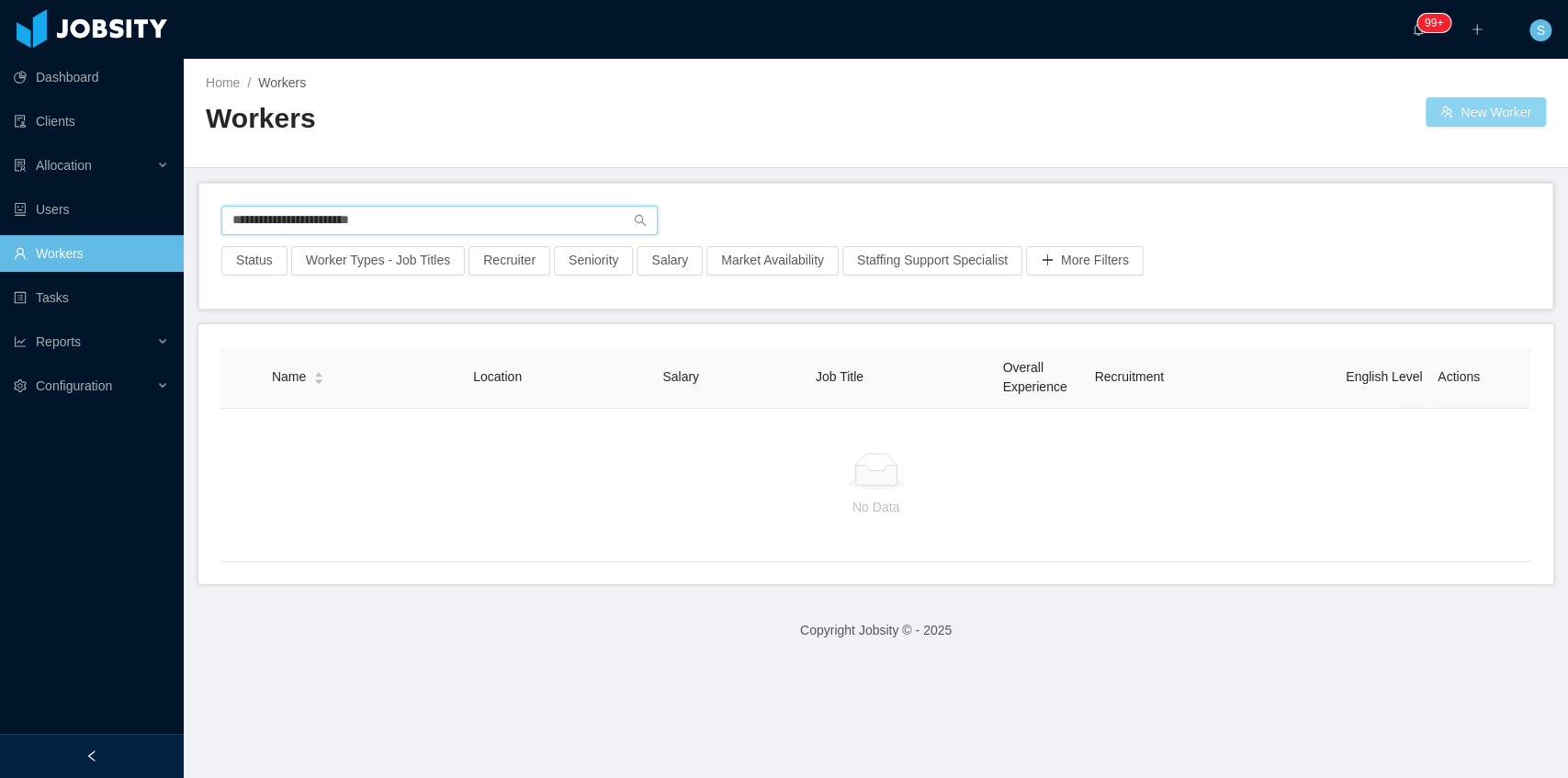 type on "**********" 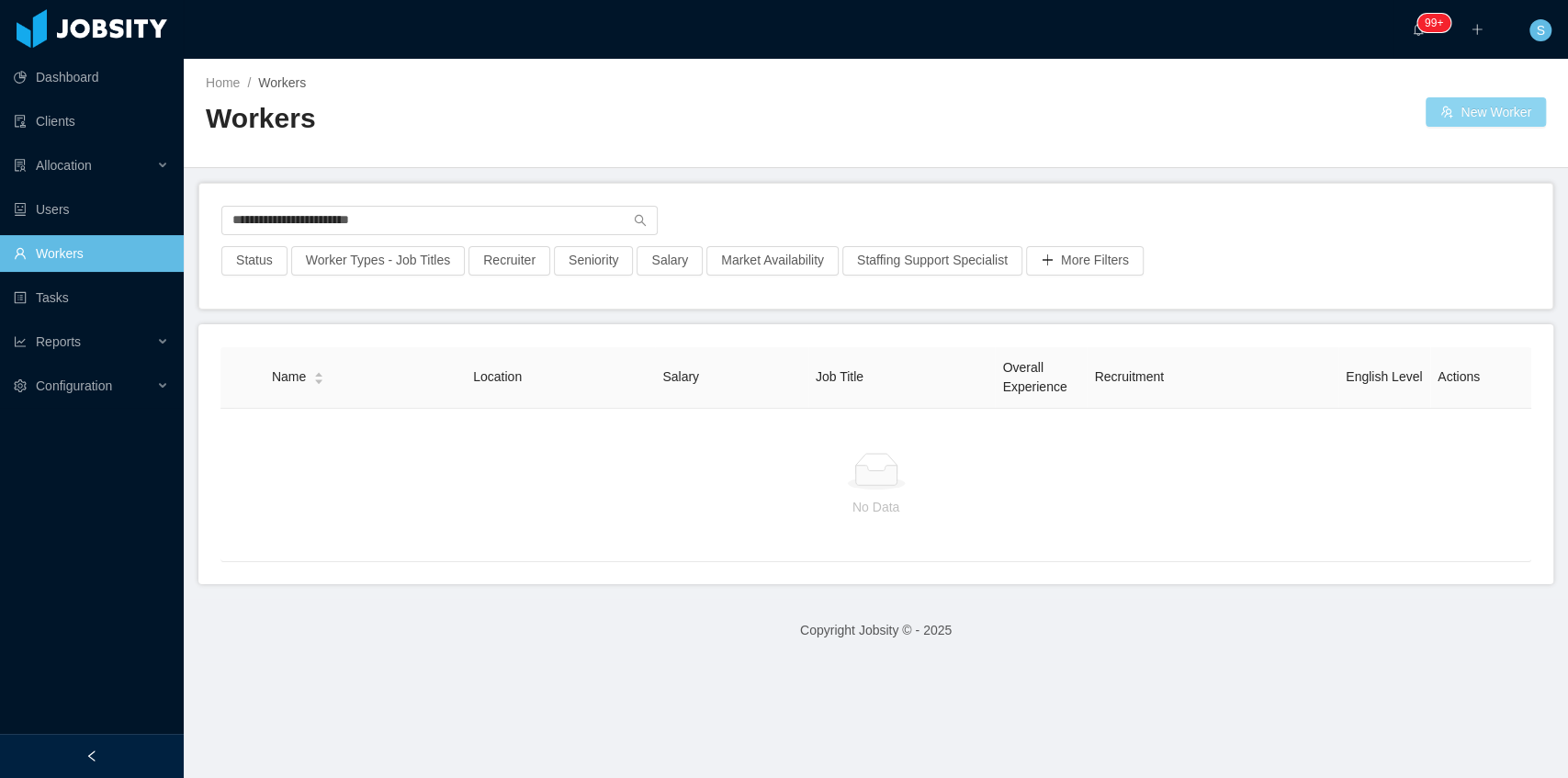 click on "New Worker" at bounding box center (1485, 112) 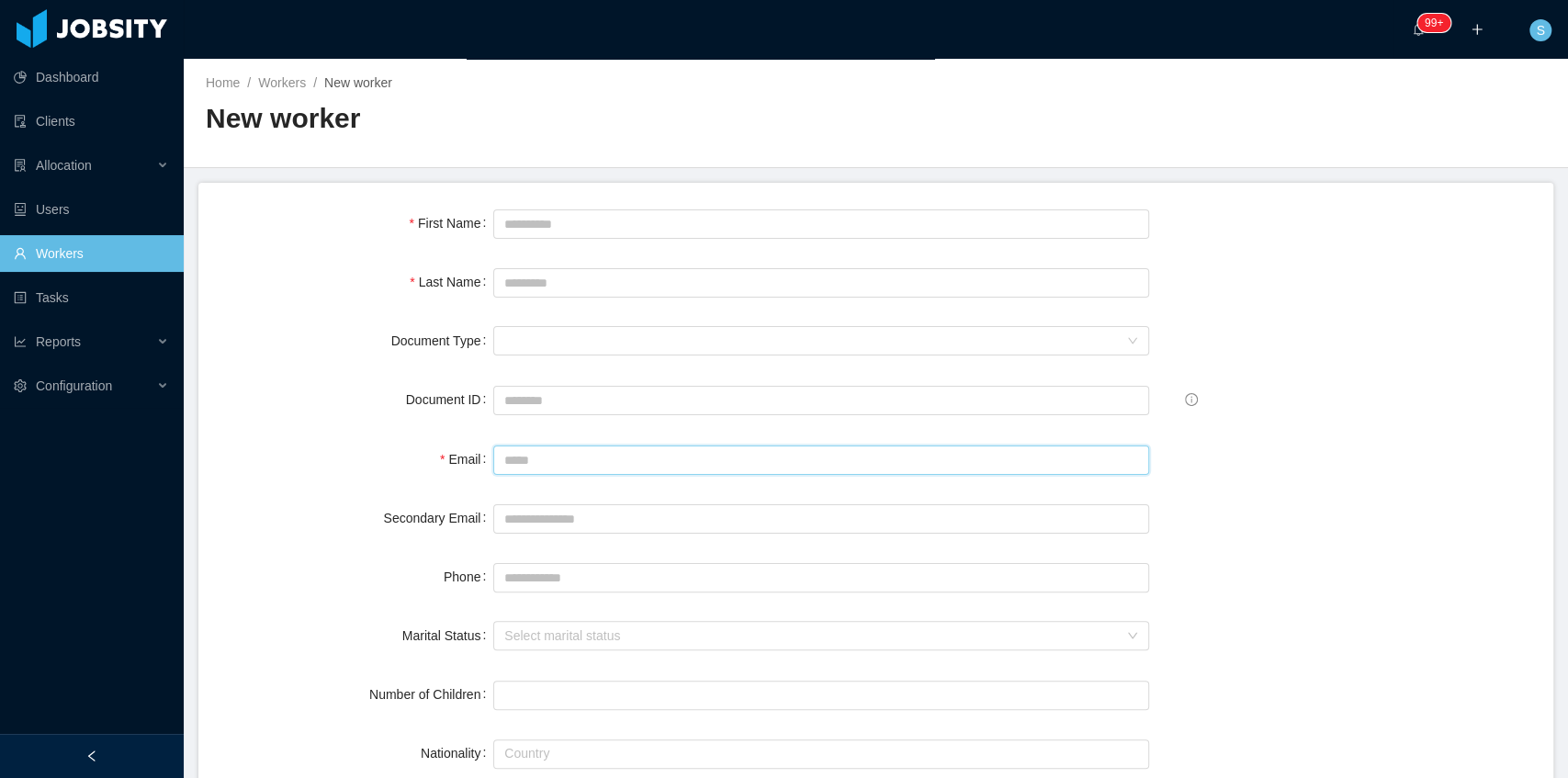 click on "Email" at bounding box center [821, 460] 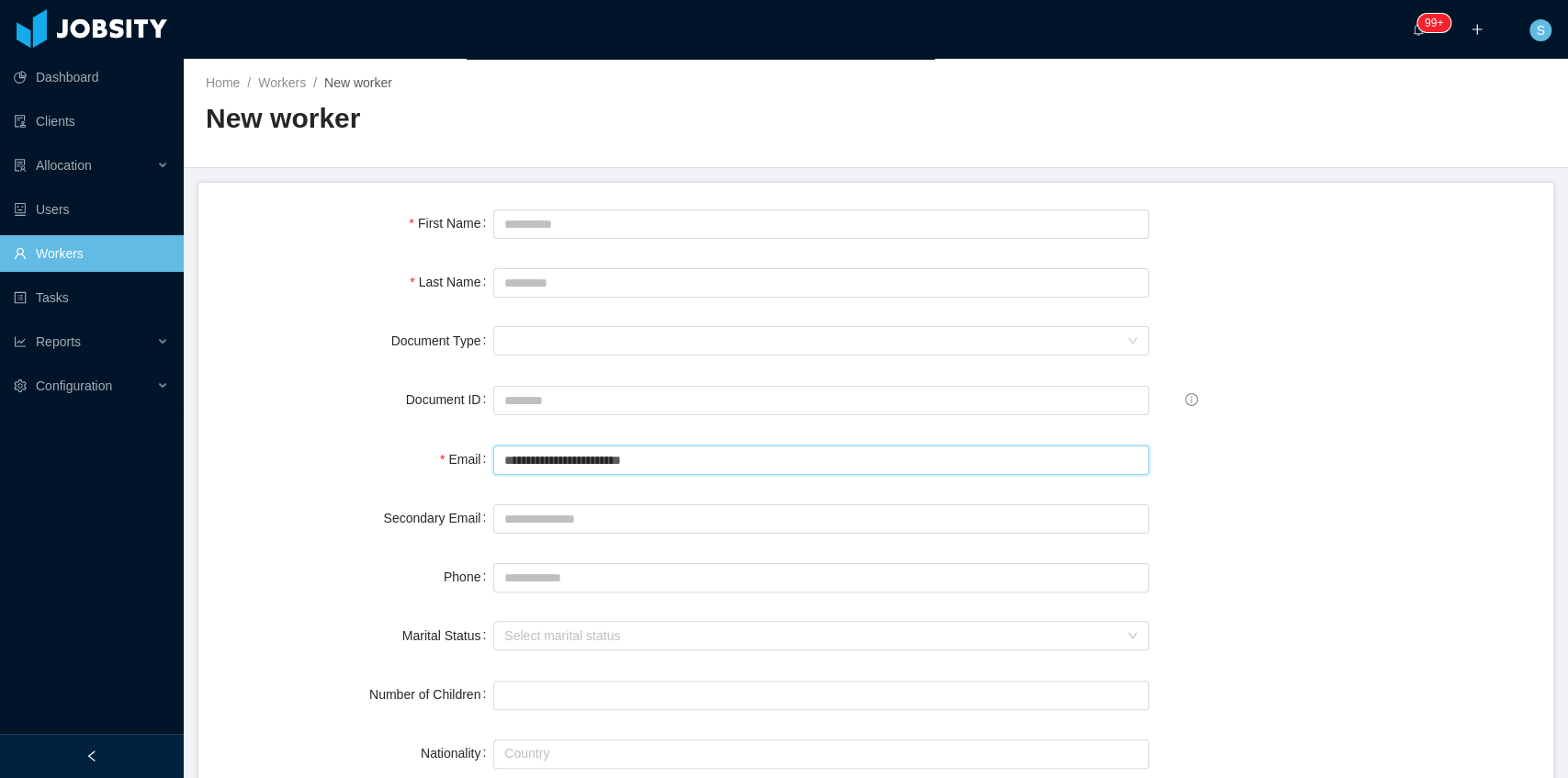 type on "**********" 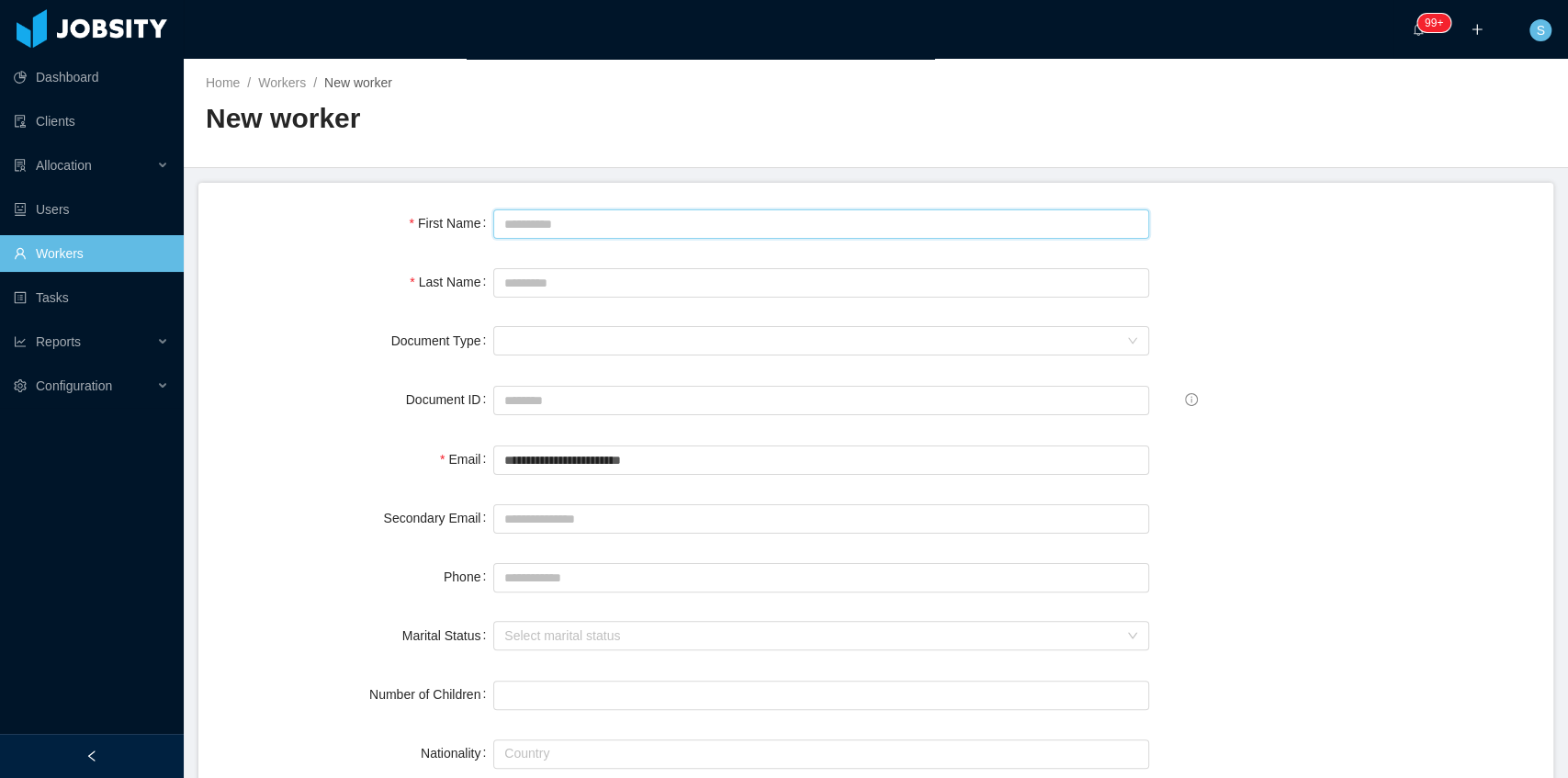 click on "First Name" at bounding box center [821, 224] 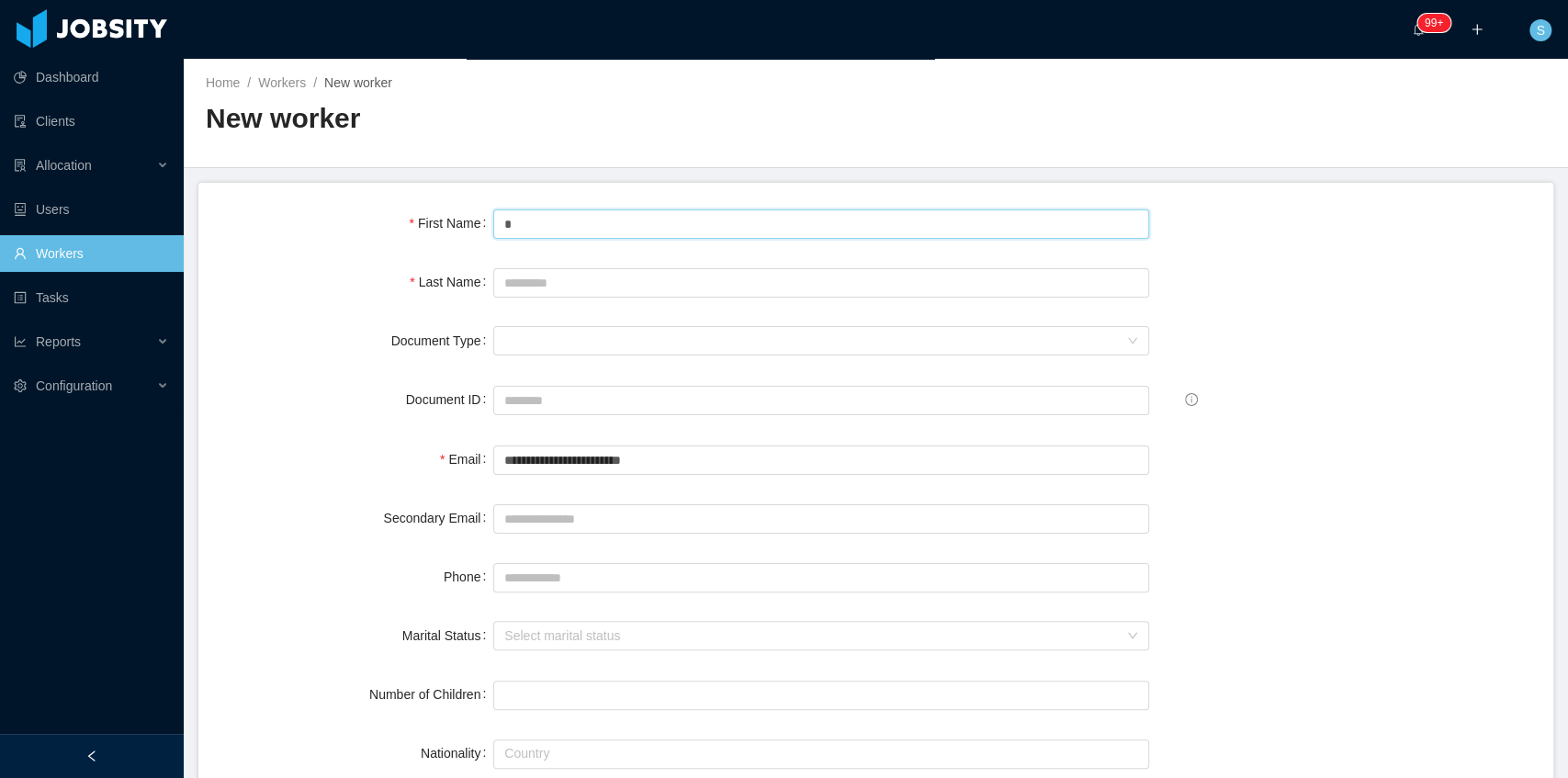 drag, startPoint x: 536, startPoint y: 231, endPoint x: 454, endPoint y: 222, distance: 82.49242 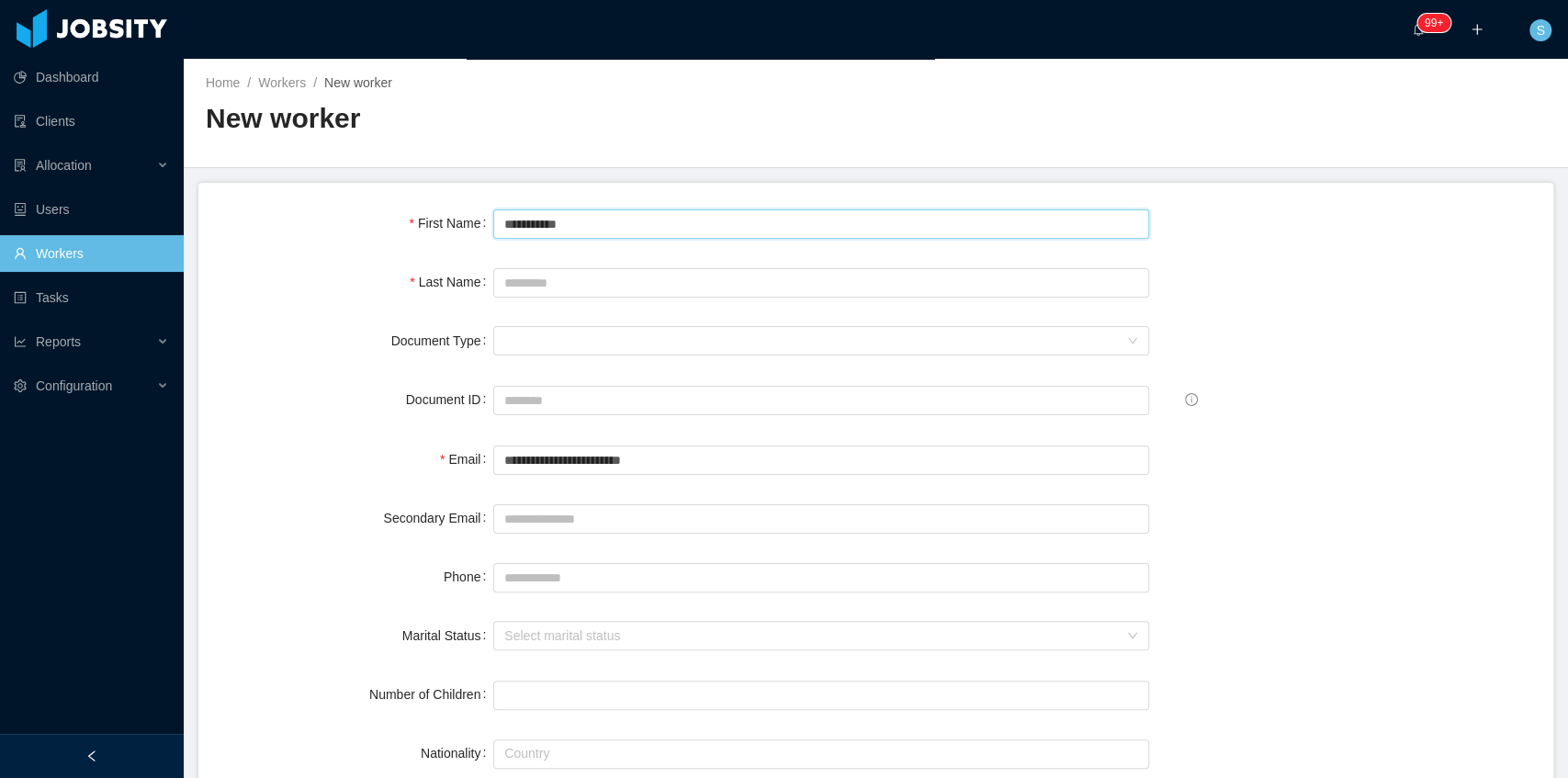 click on "**********" at bounding box center [821, 224] 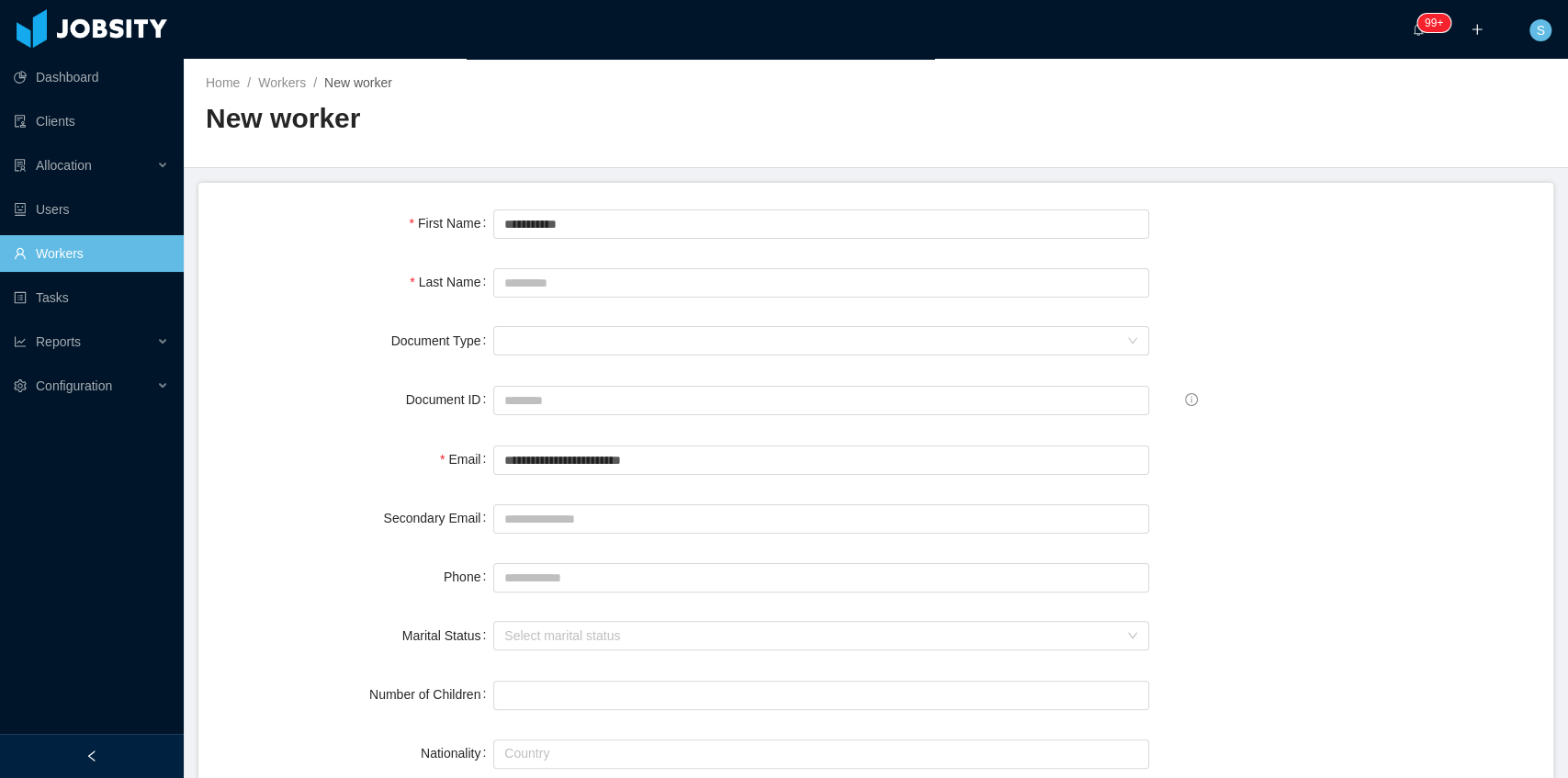 click at bounding box center [821, 223] 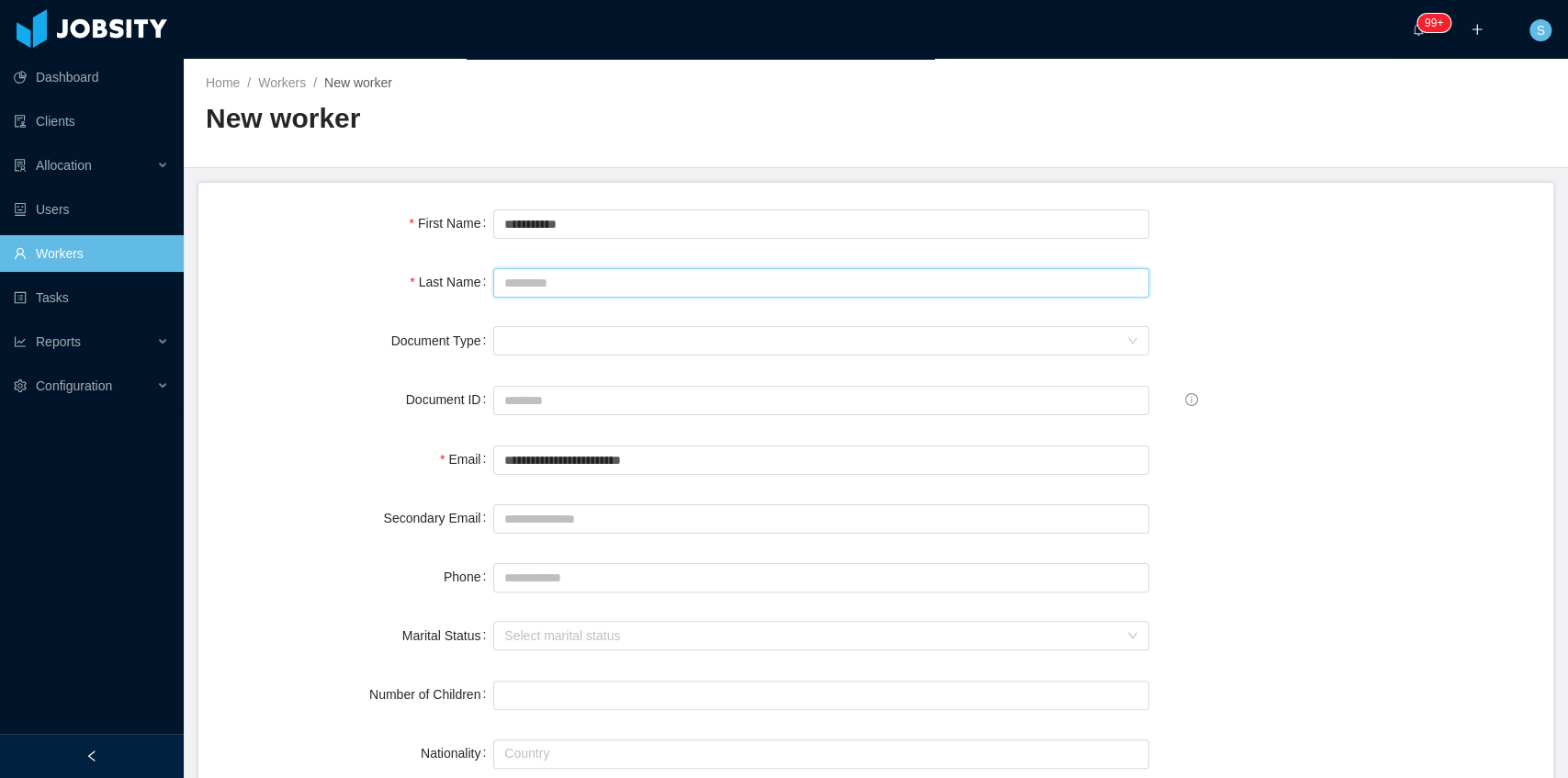 click on "Last Name" at bounding box center [821, 283] 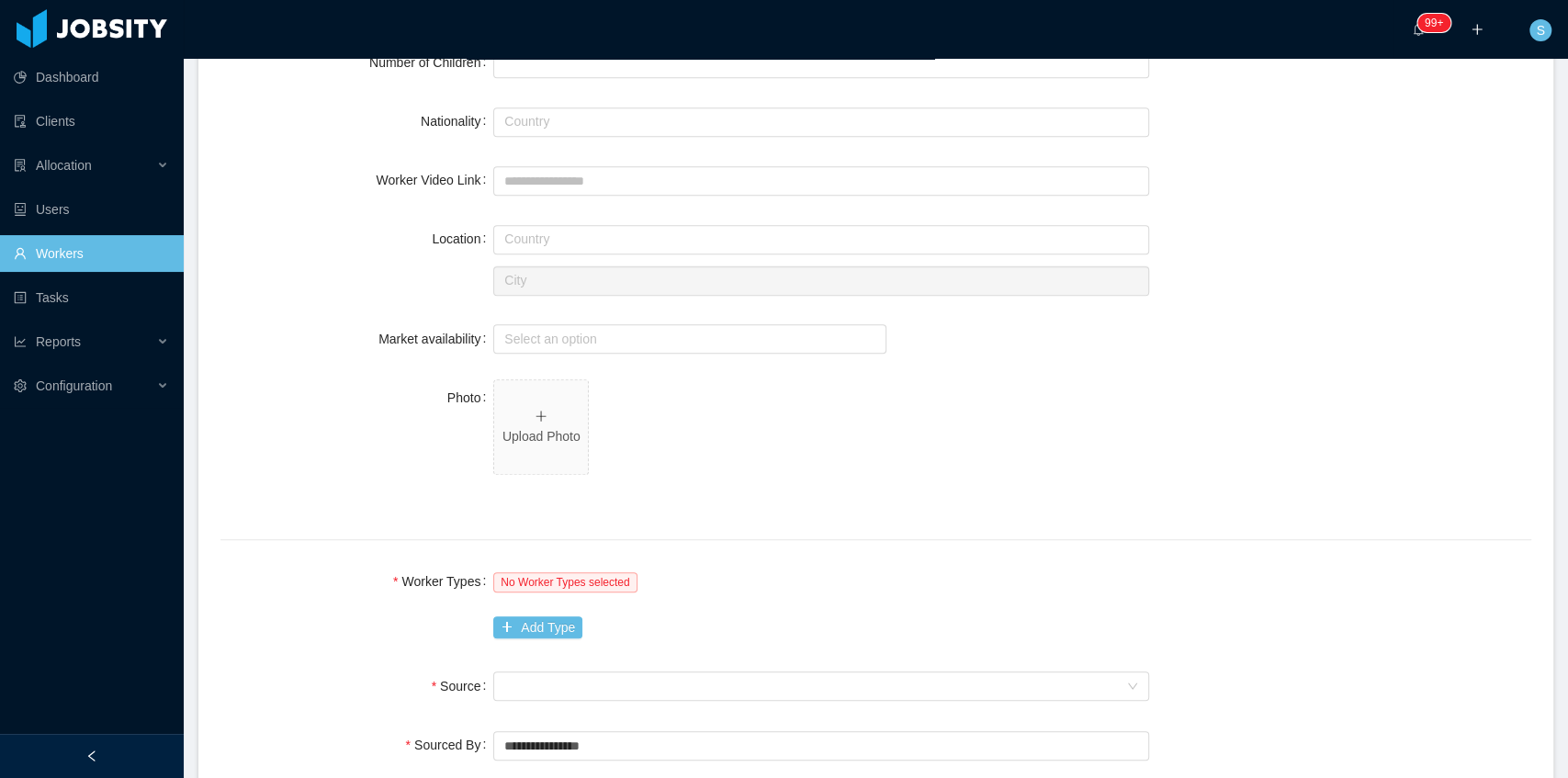 scroll, scrollTop: 673, scrollLeft: 0, axis: vertical 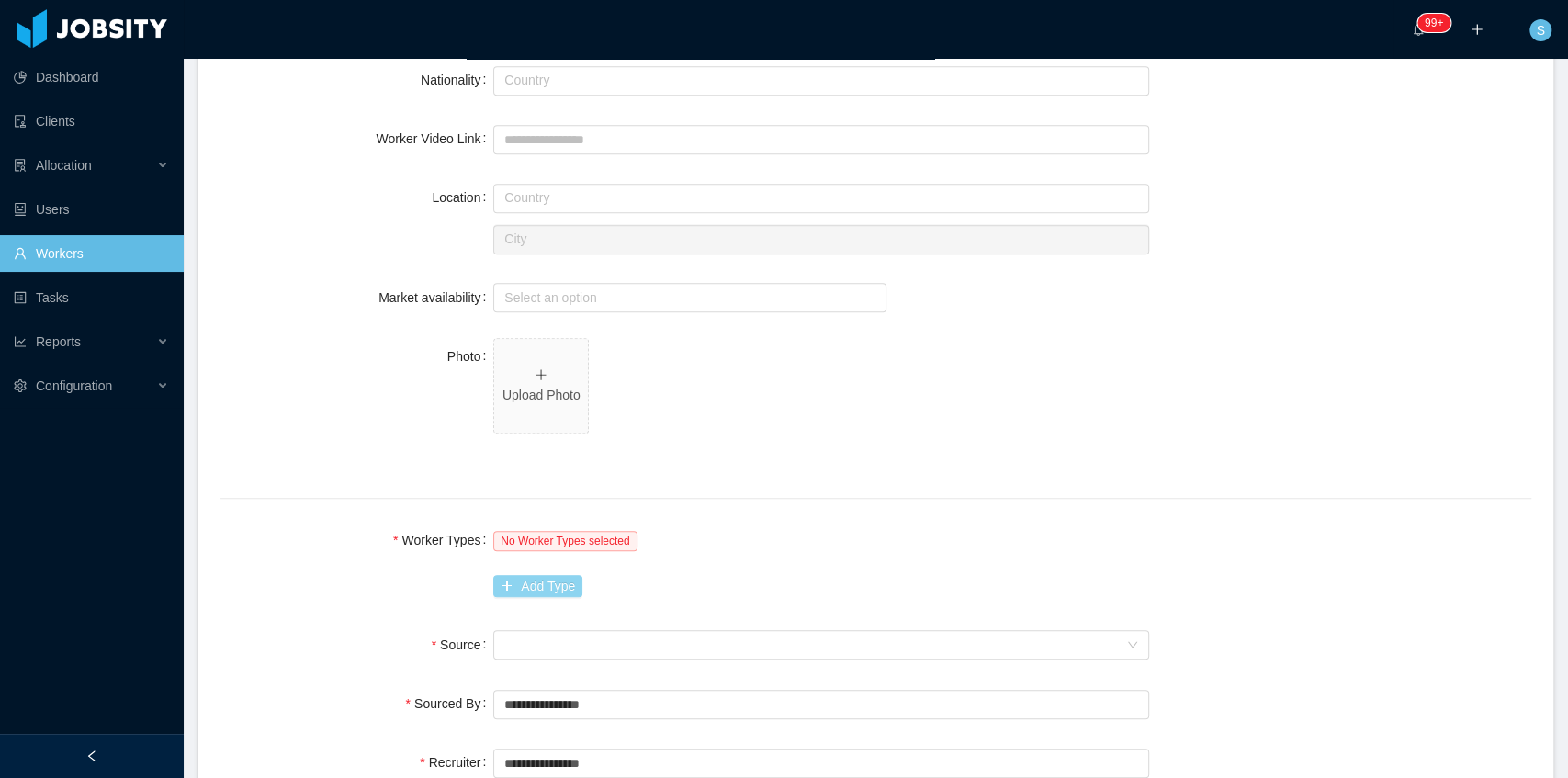 type on "******" 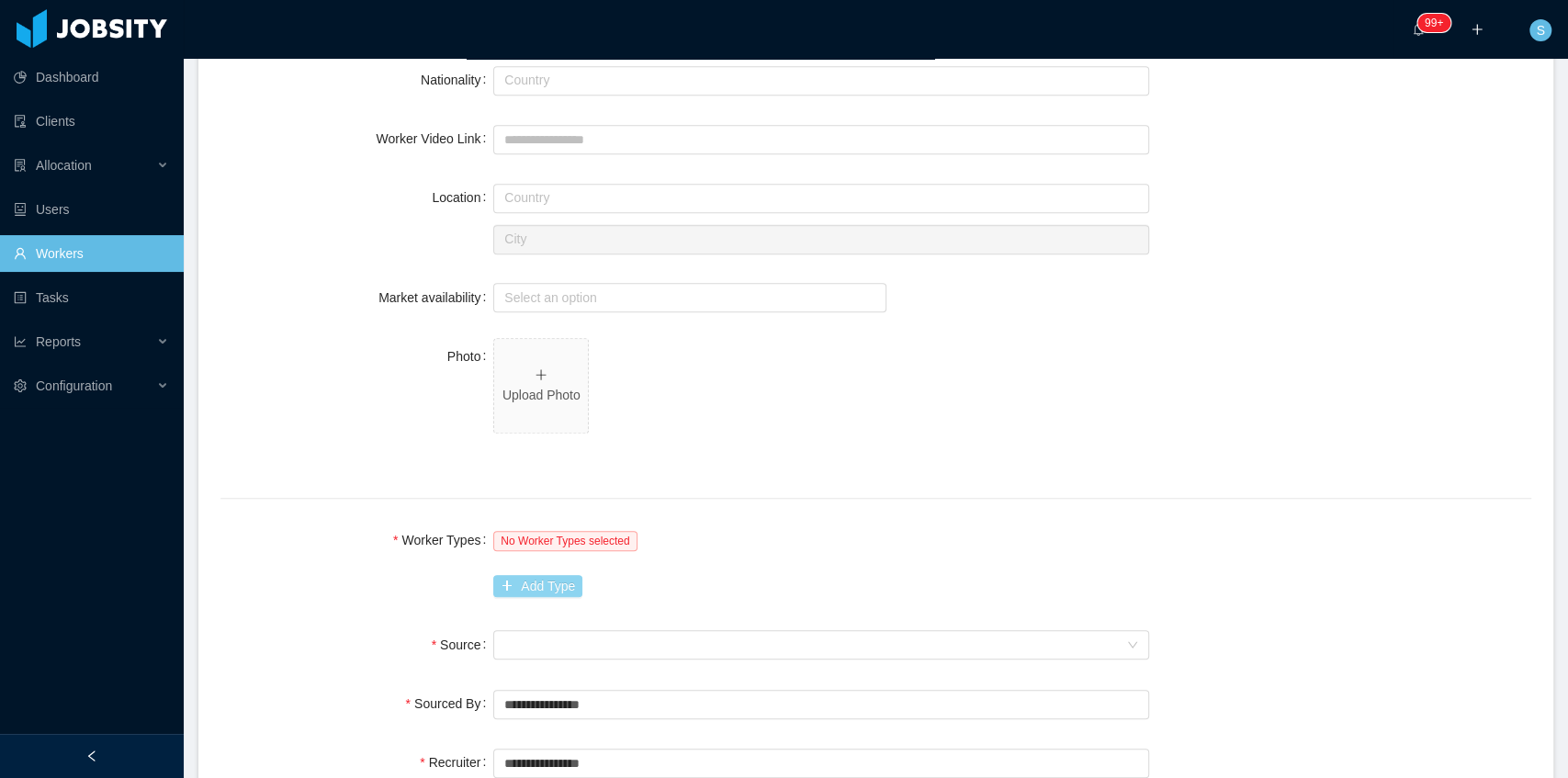 click on "Add Type" at bounding box center (537, 586) 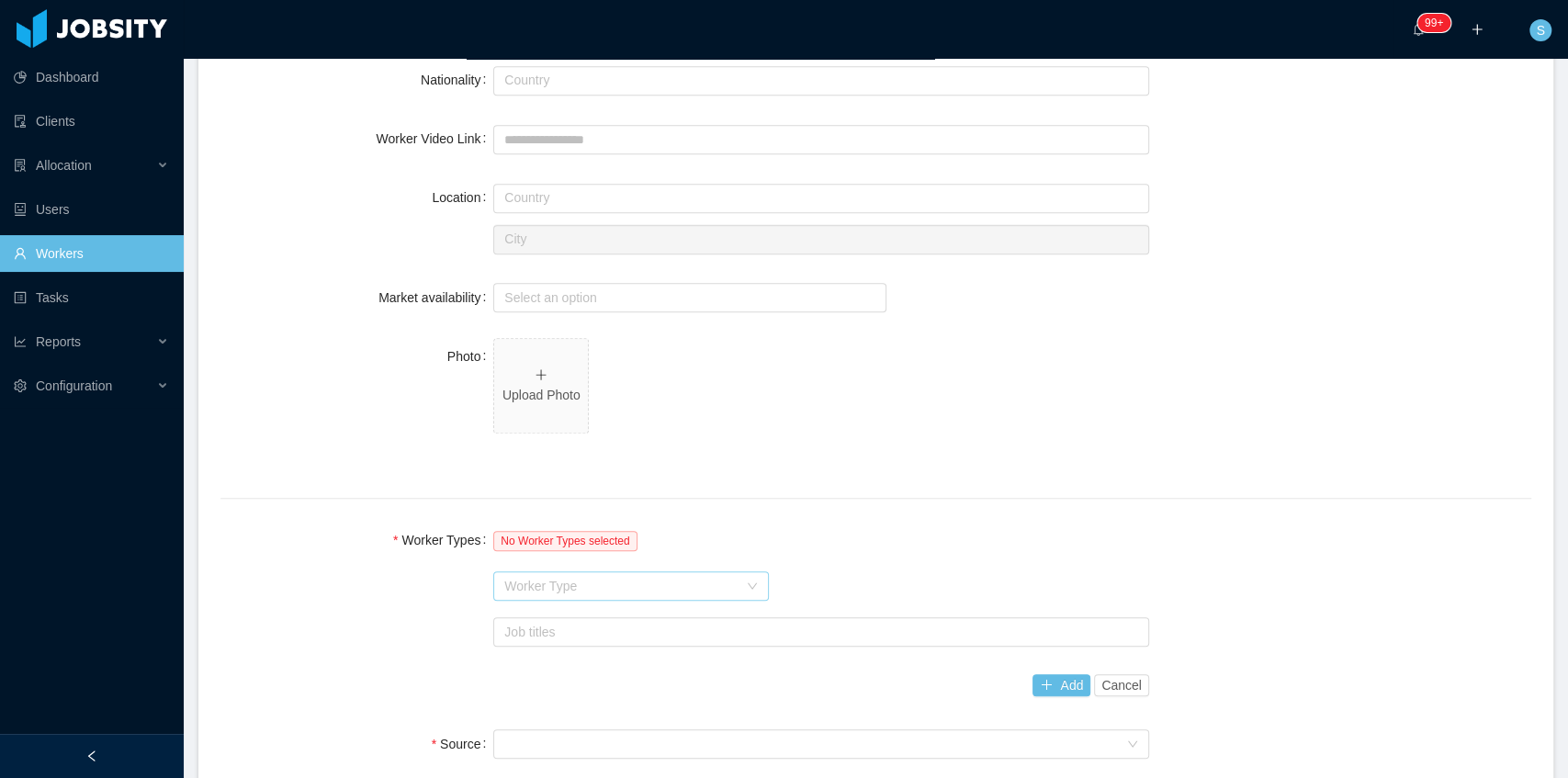 click on "Worker Type" at bounding box center [817, 80] 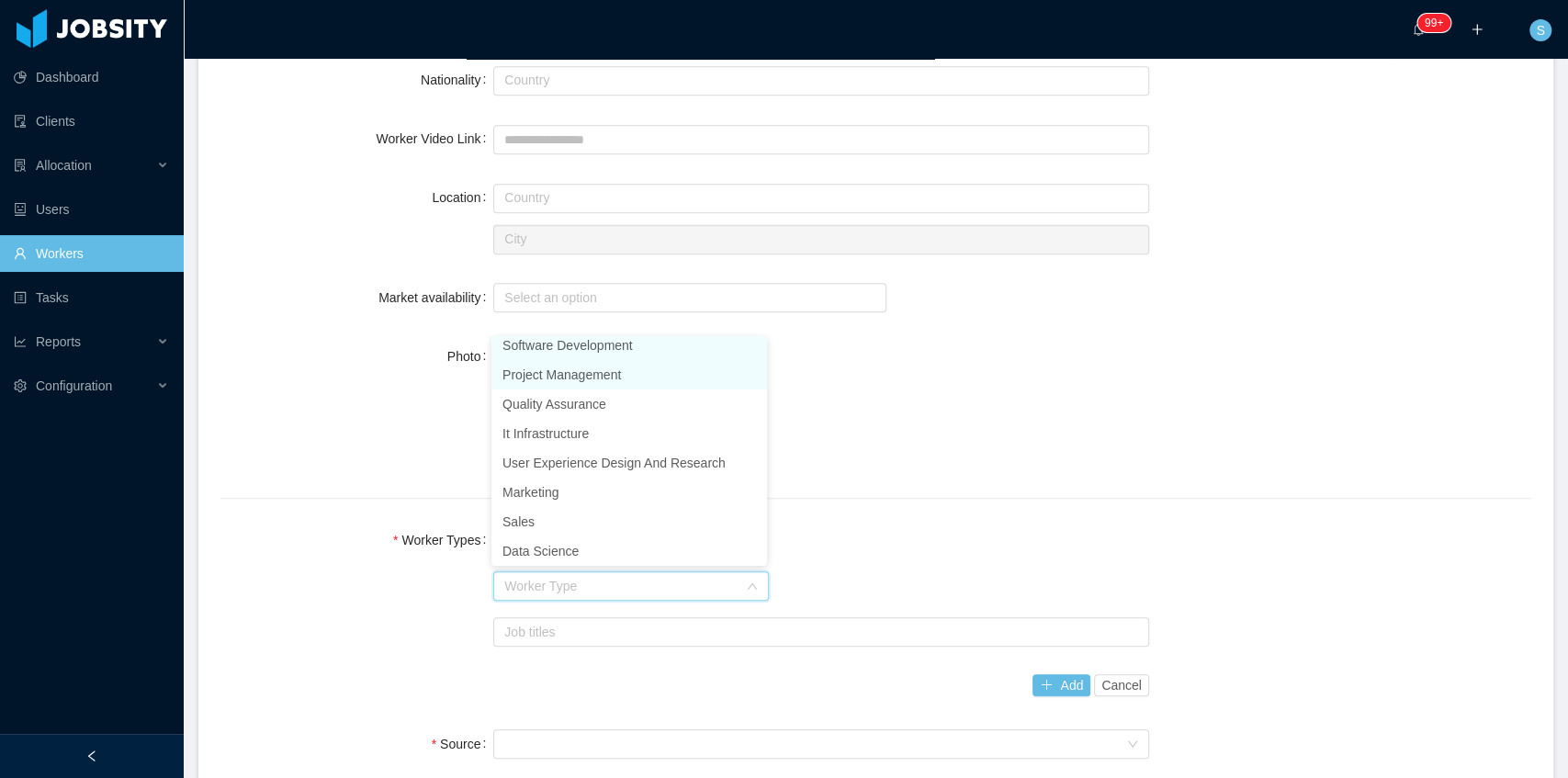 scroll, scrollTop: 4, scrollLeft: 0, axis: vertical 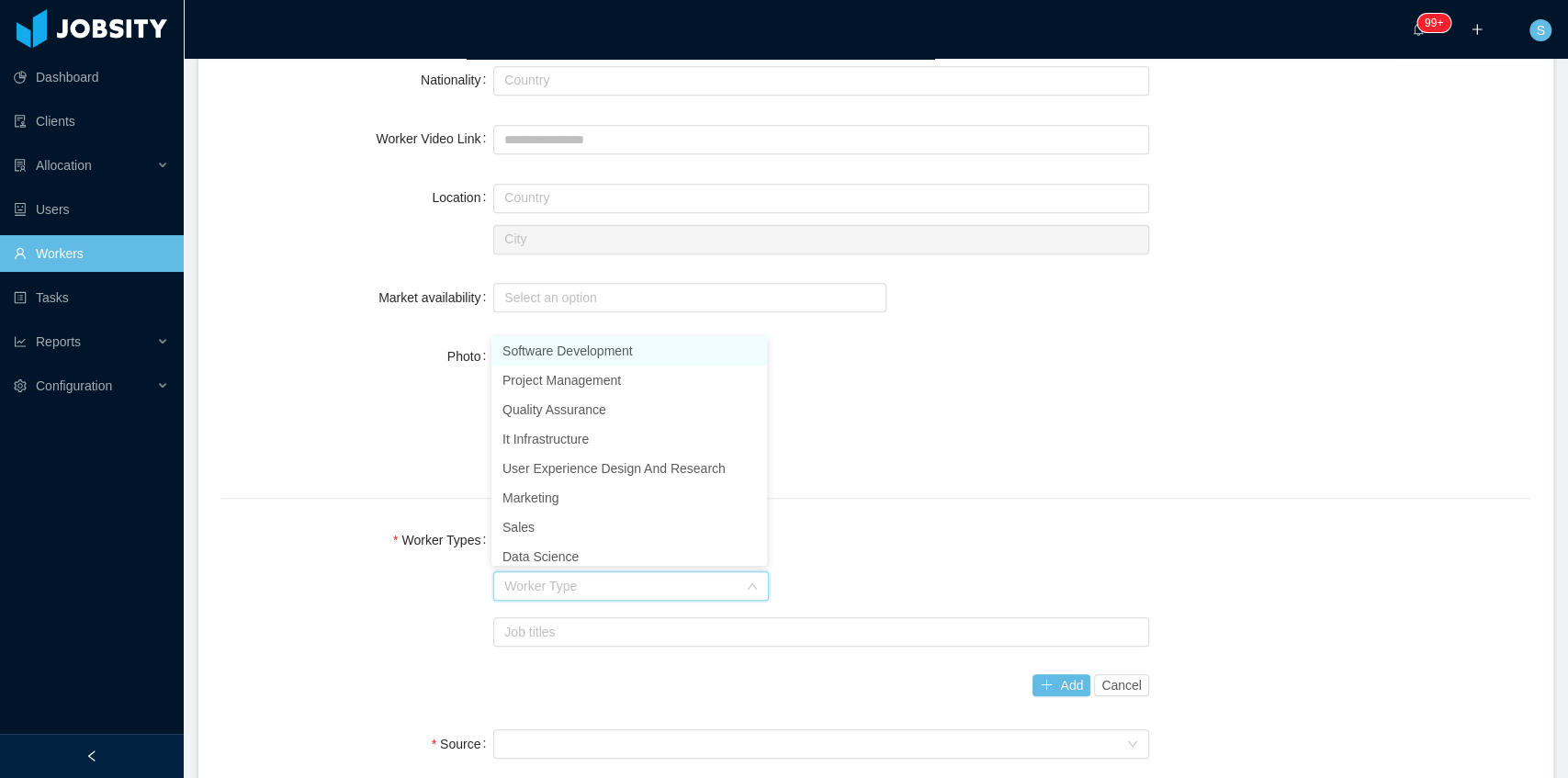 click on "Software Development" at bounding box center [629, 351] 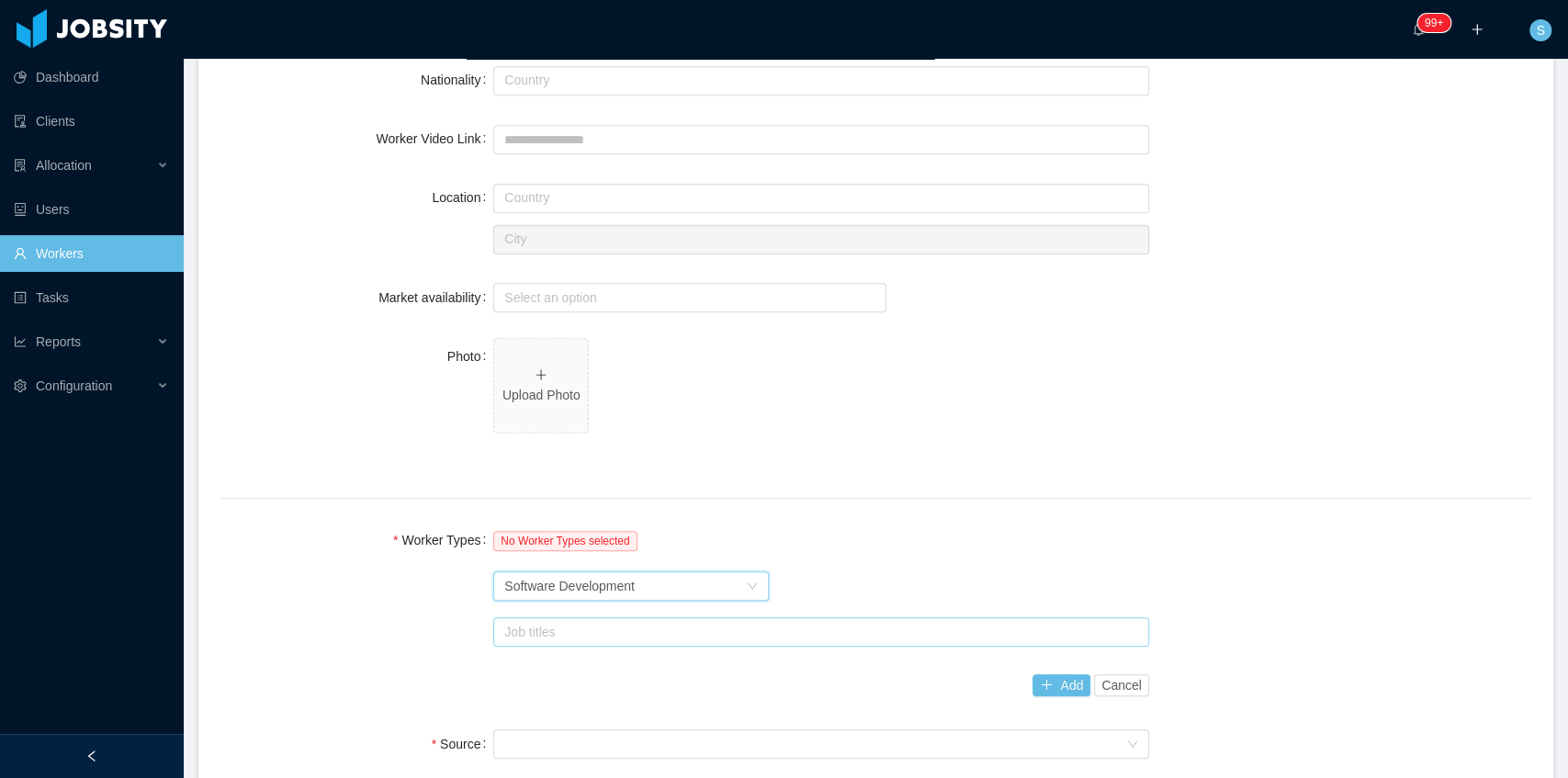 click on "Job titles" at bounding box center (817, 632) 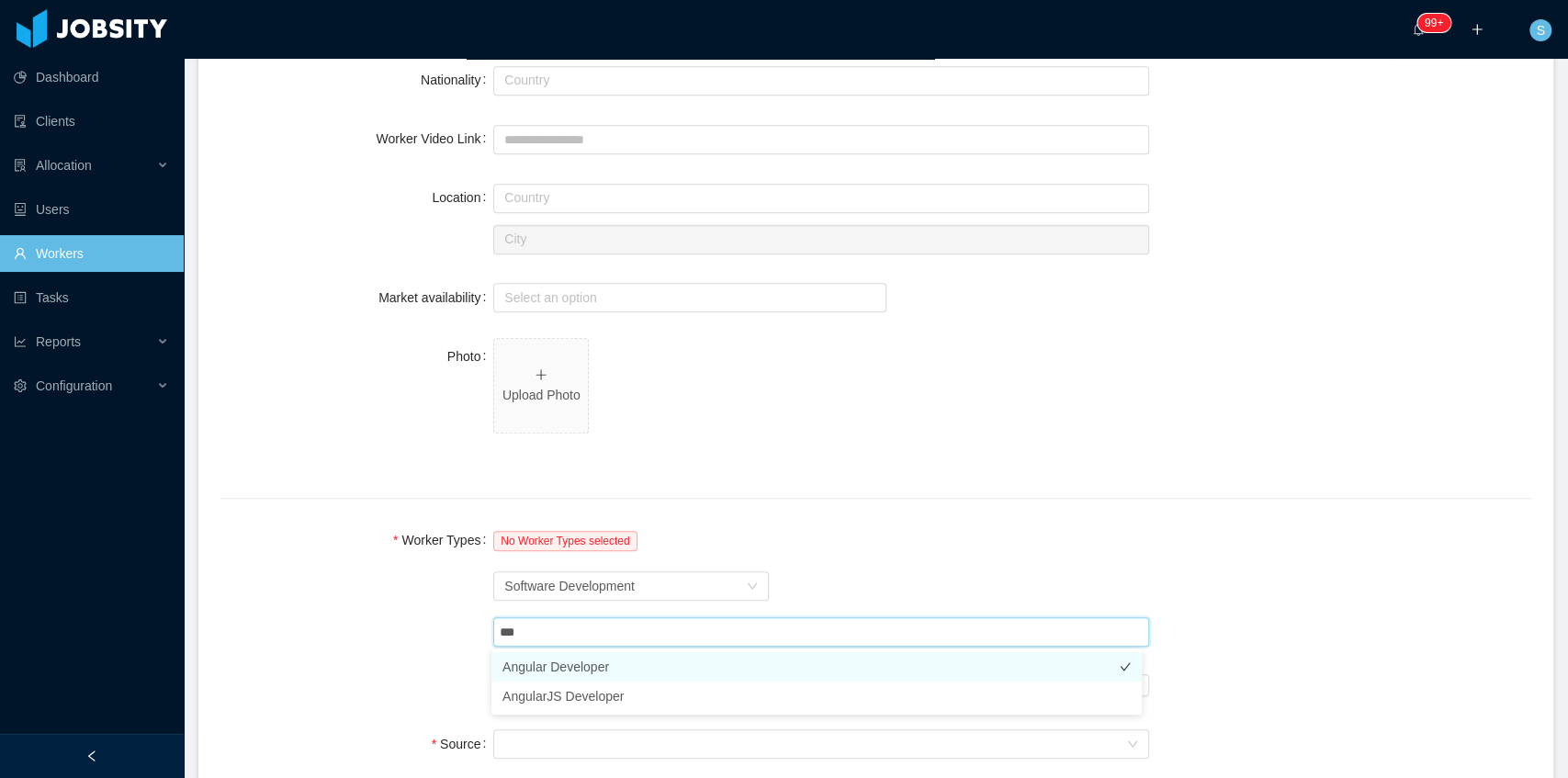 click on "Angular Developer" at bounding box center (817, 667) 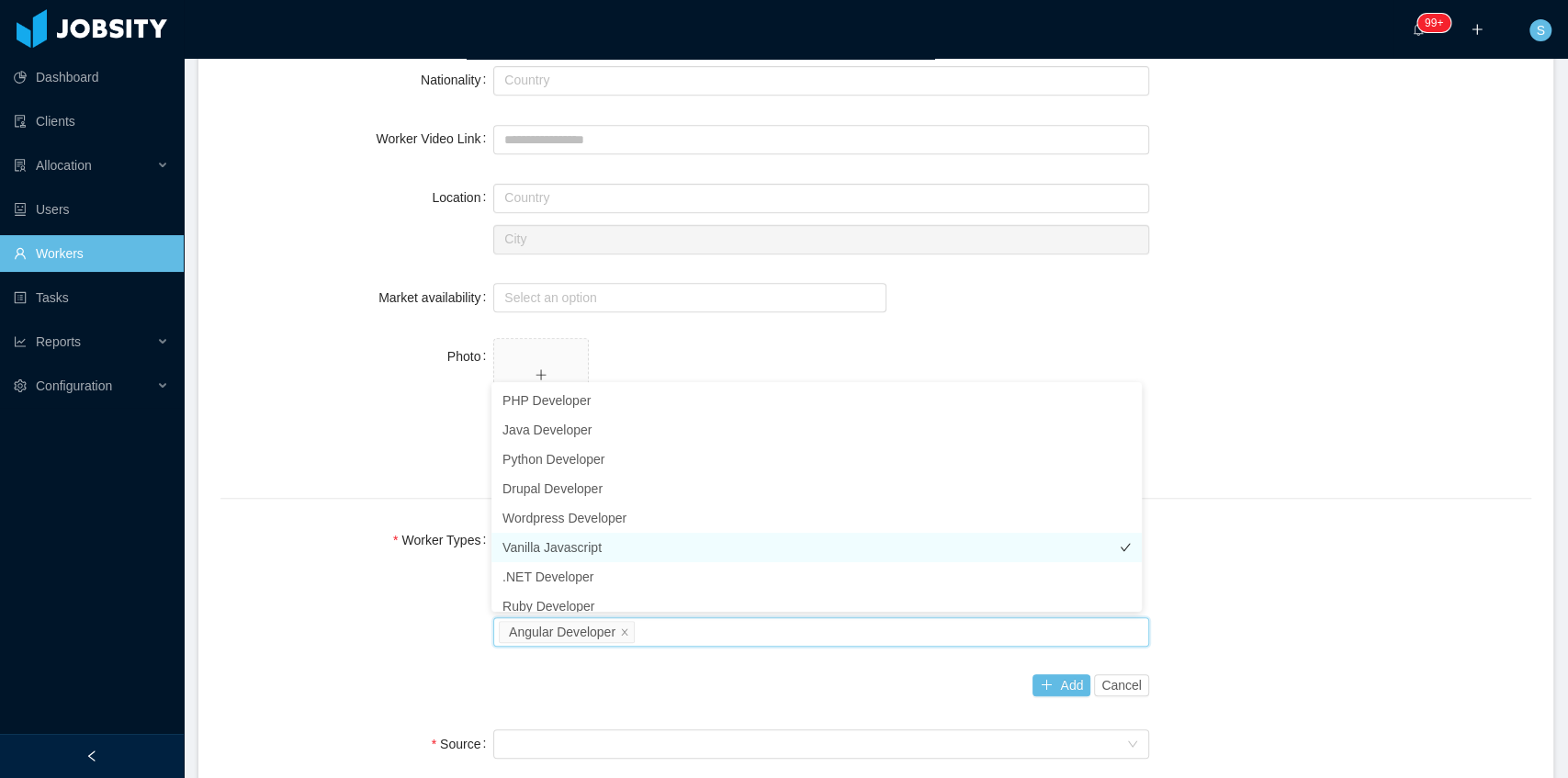 scroll, scrollTop: 9, scrollLeft: 0, axis: vertical 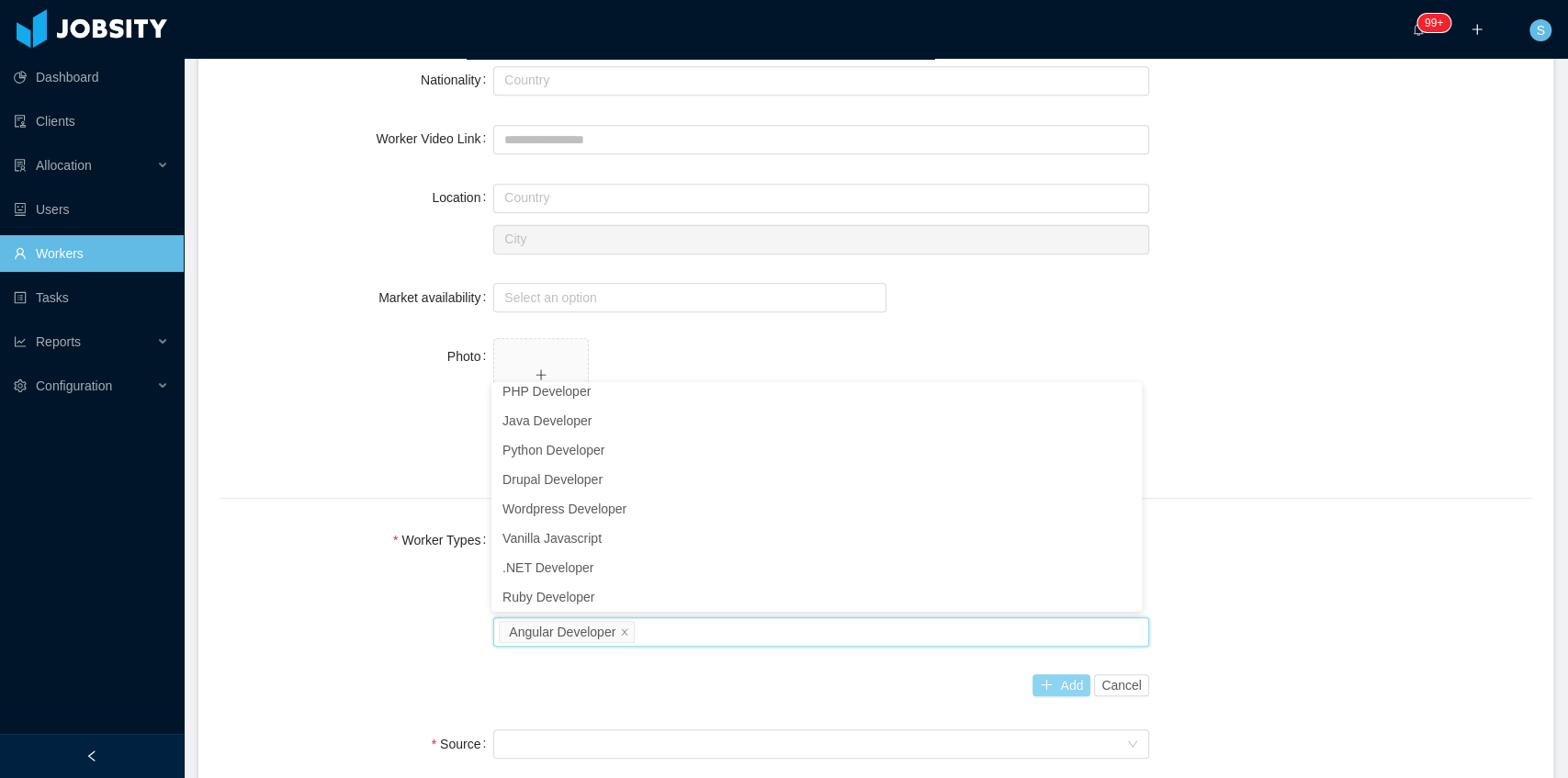 click on "Add" at bounding box center (1061, 685) 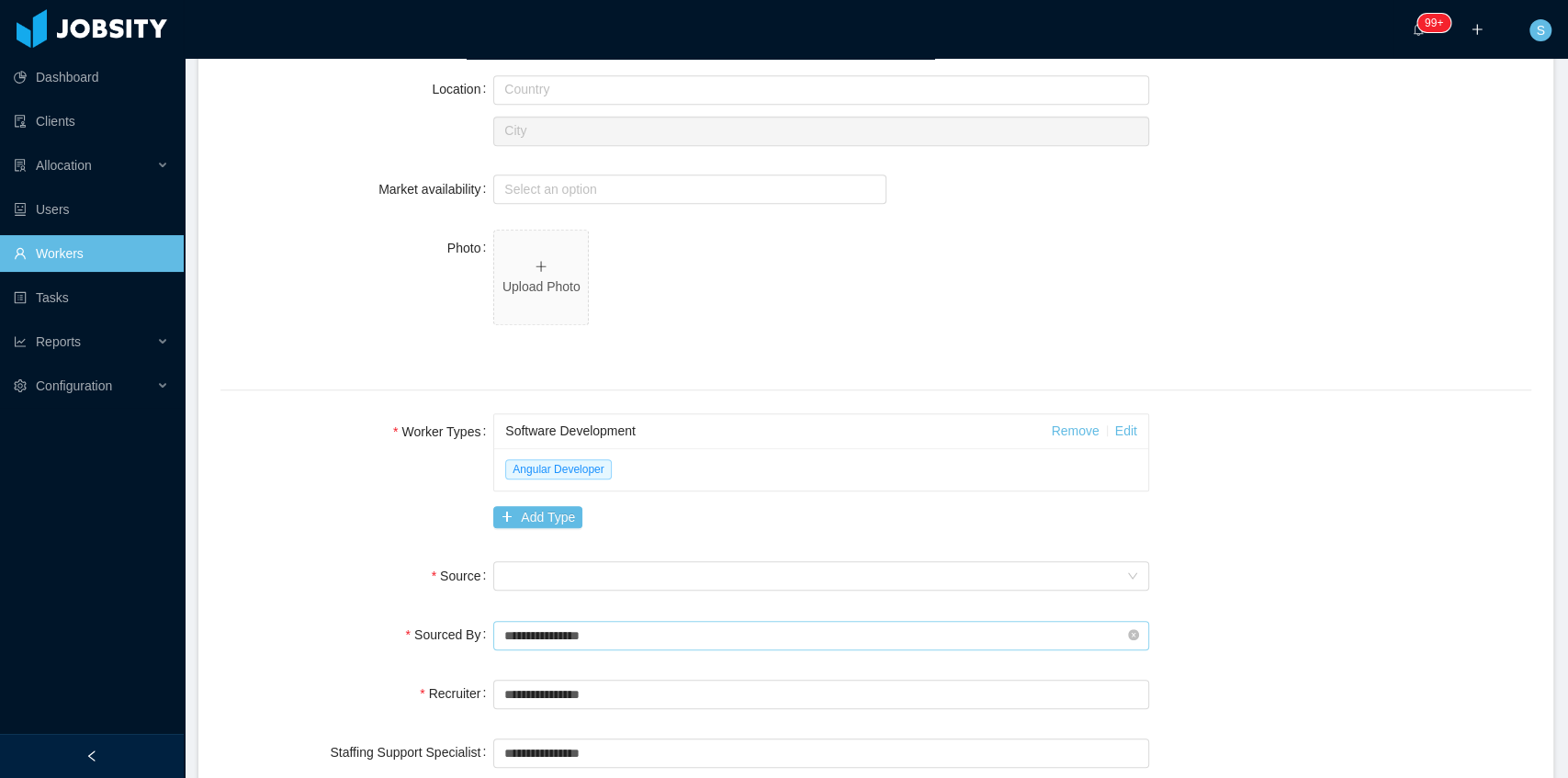 scroll, scrollTop: 795, scrollLeft: 0, axis: vertical 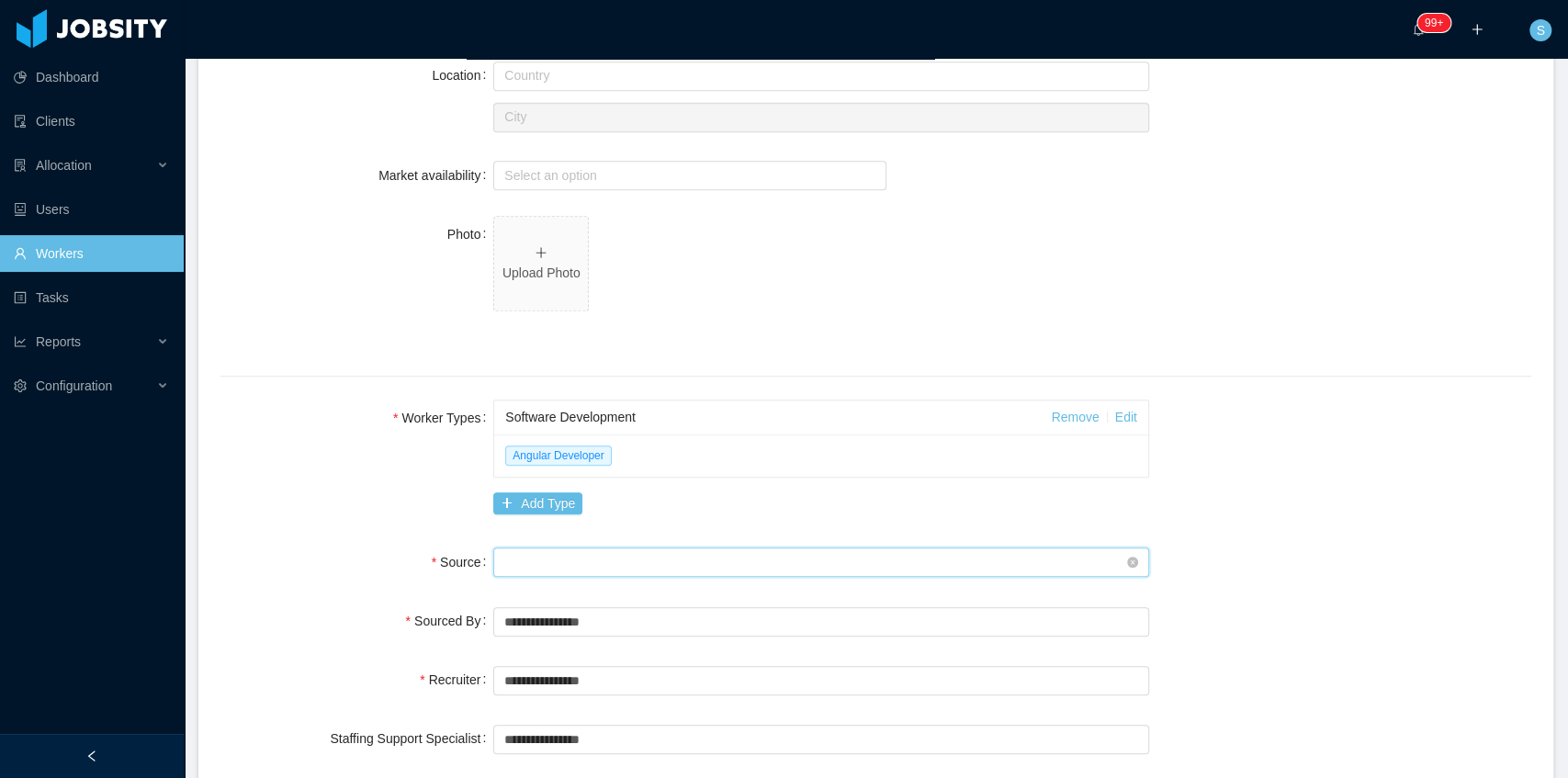 click on "Seniority" at bounding box center (815, 562) 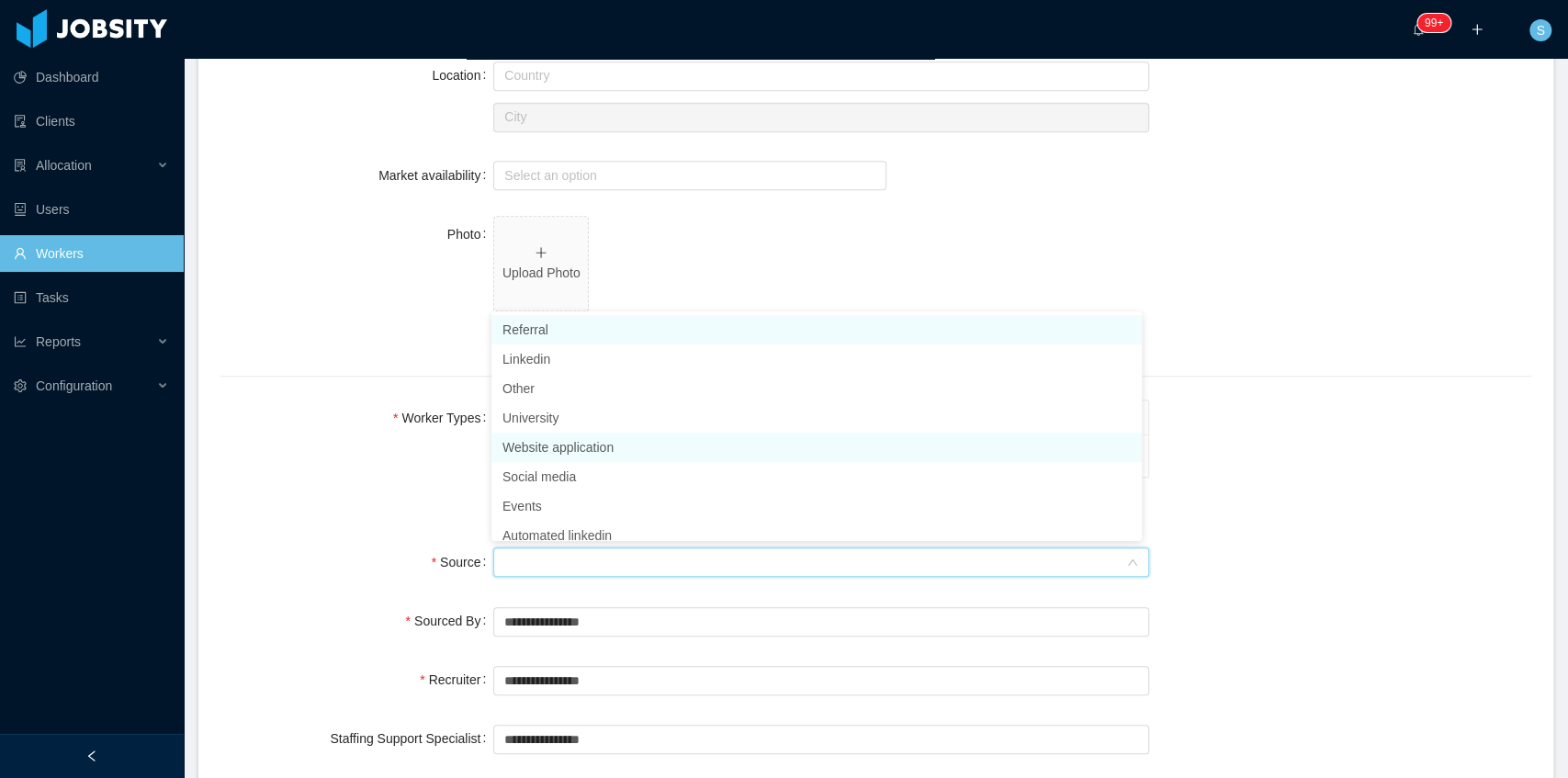 scroll, scrollTop: 9, scrollLeft: 0, axis: vertical 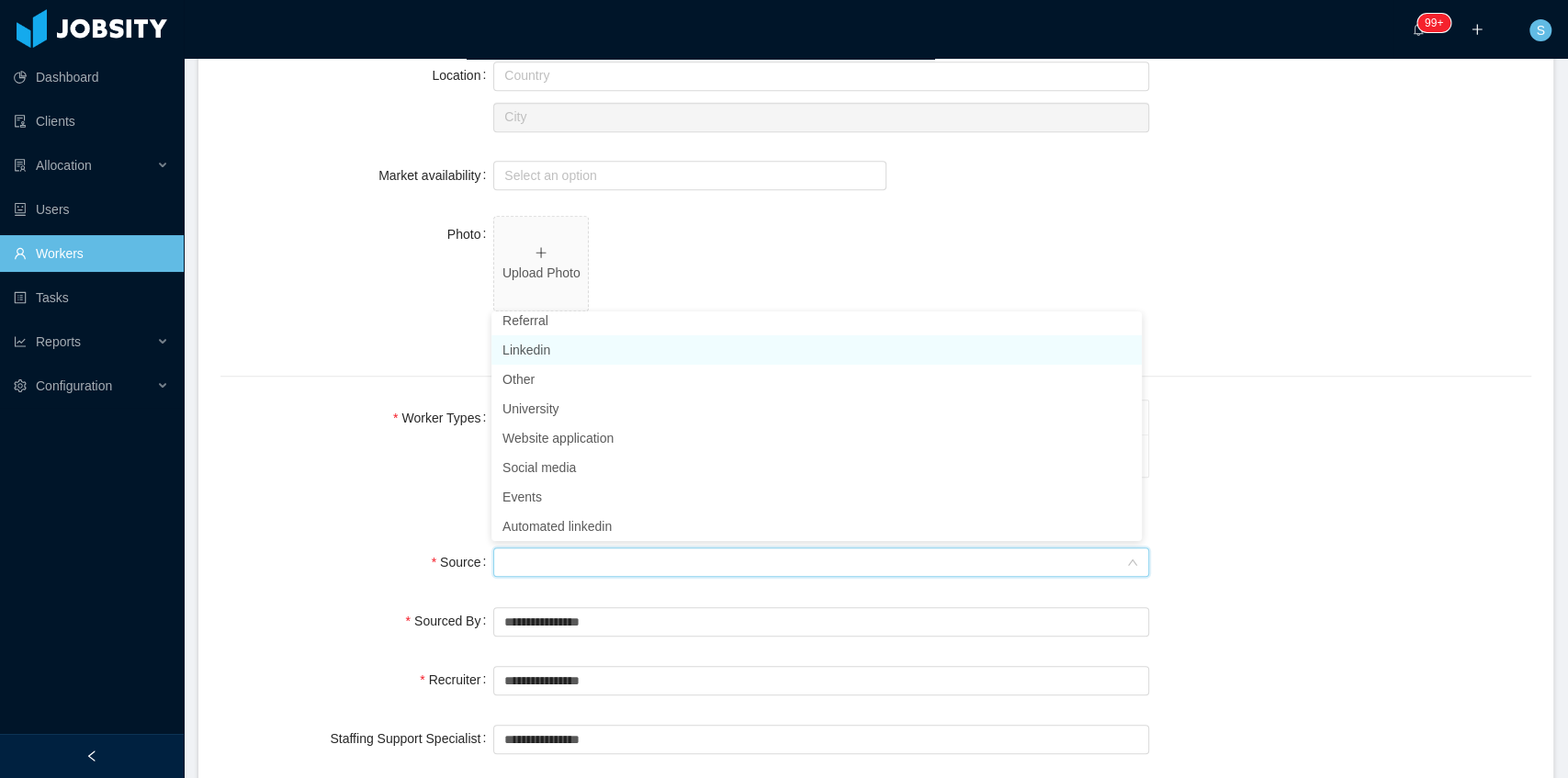click on "Linkedin" at bounding box center (817, 350) 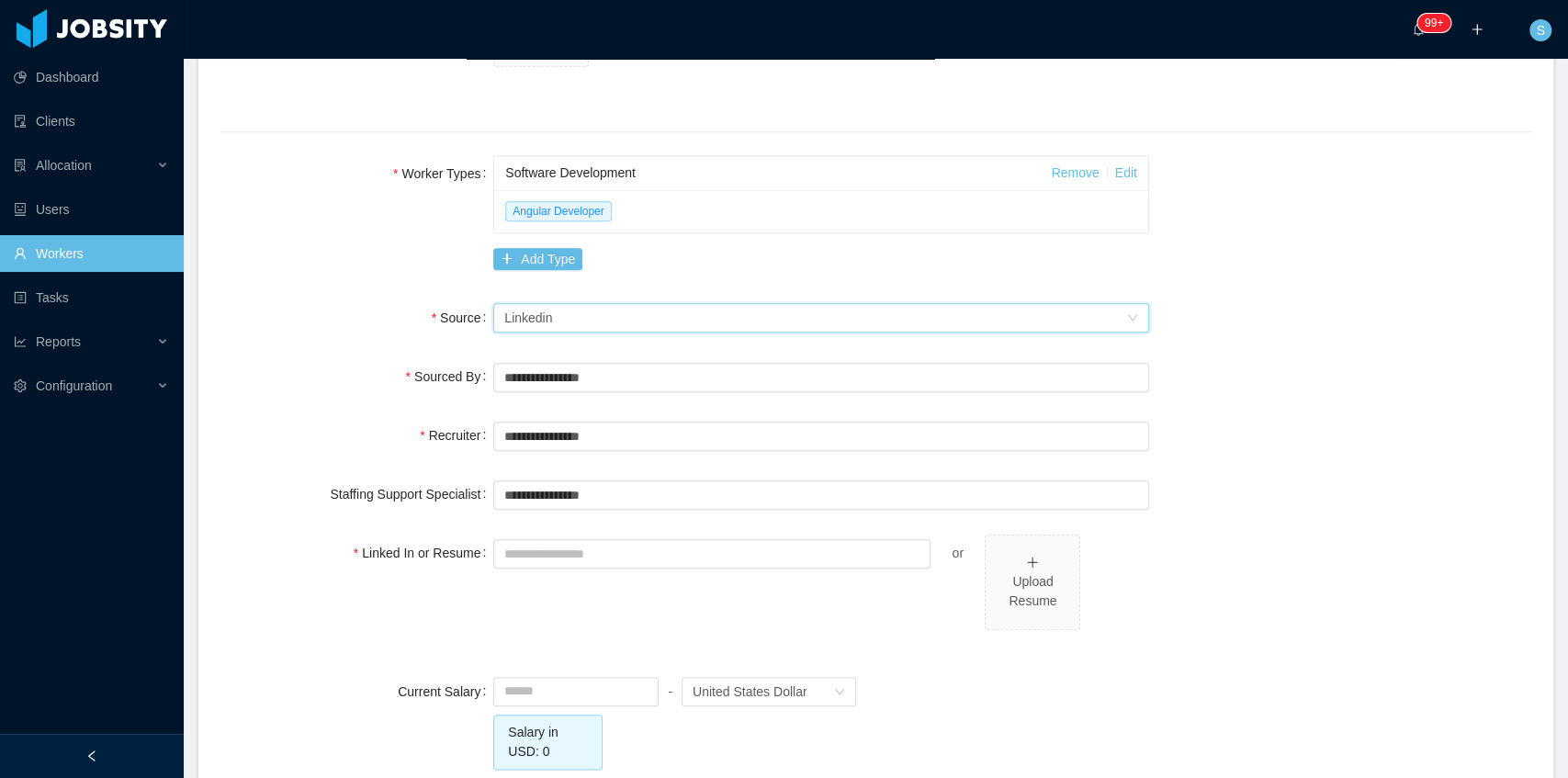 scroll, scrollTop: 1041, scrollLeft: 0, axis: vertical 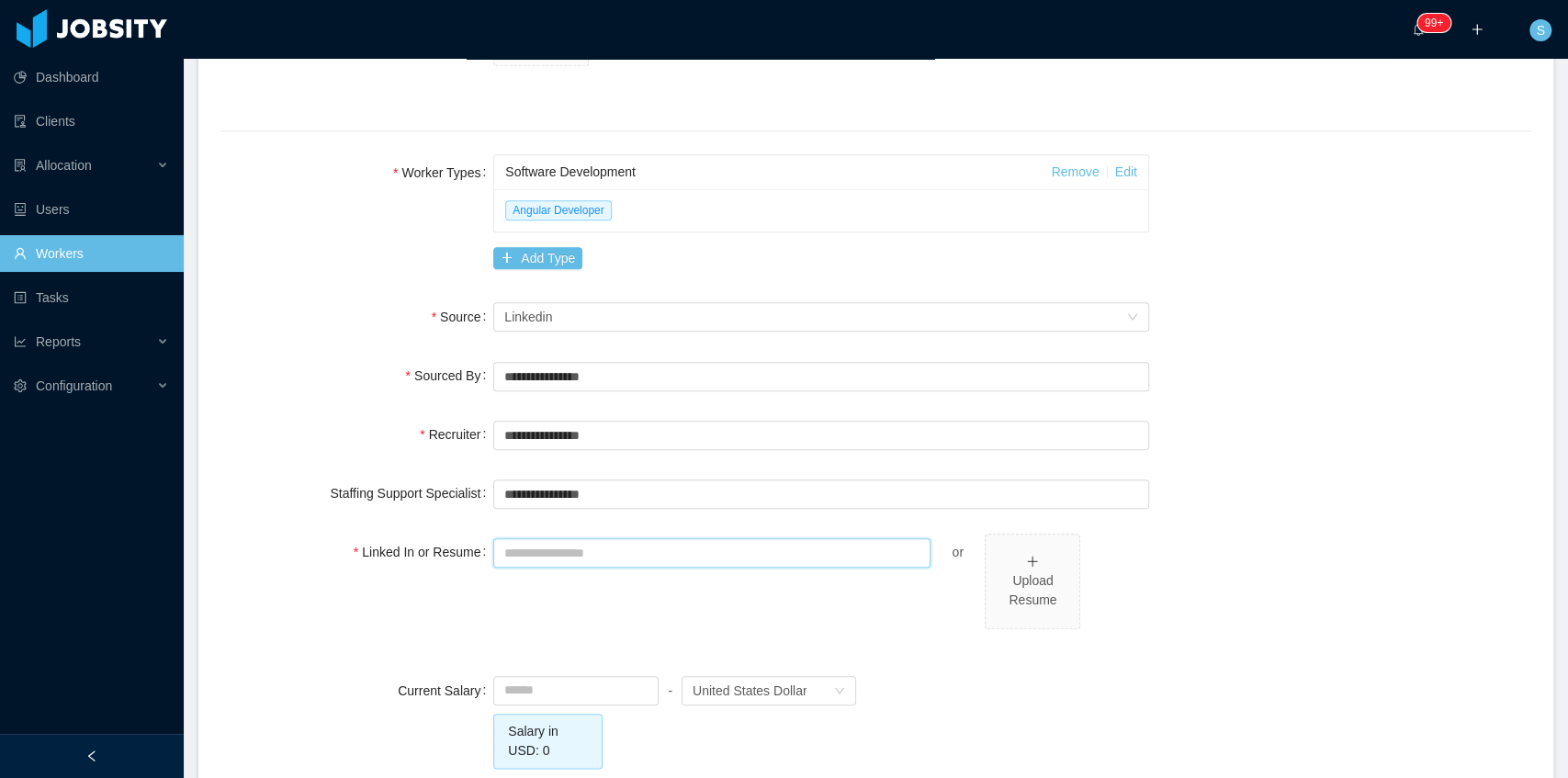 click on "Linked In or Resume" at bounding box center [712, 553] 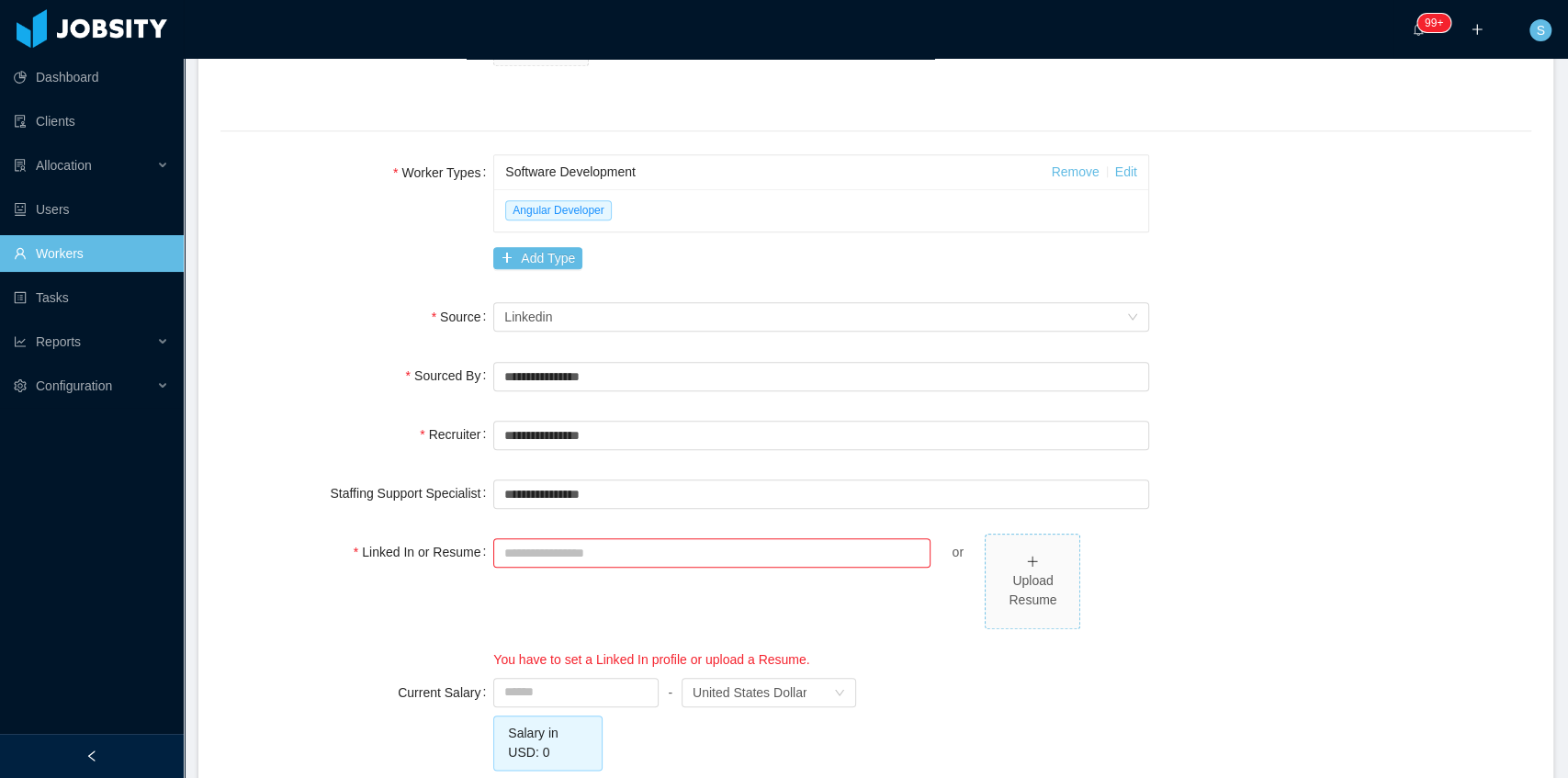 click on "Upload Resume" at bounding box center [1032, 591] 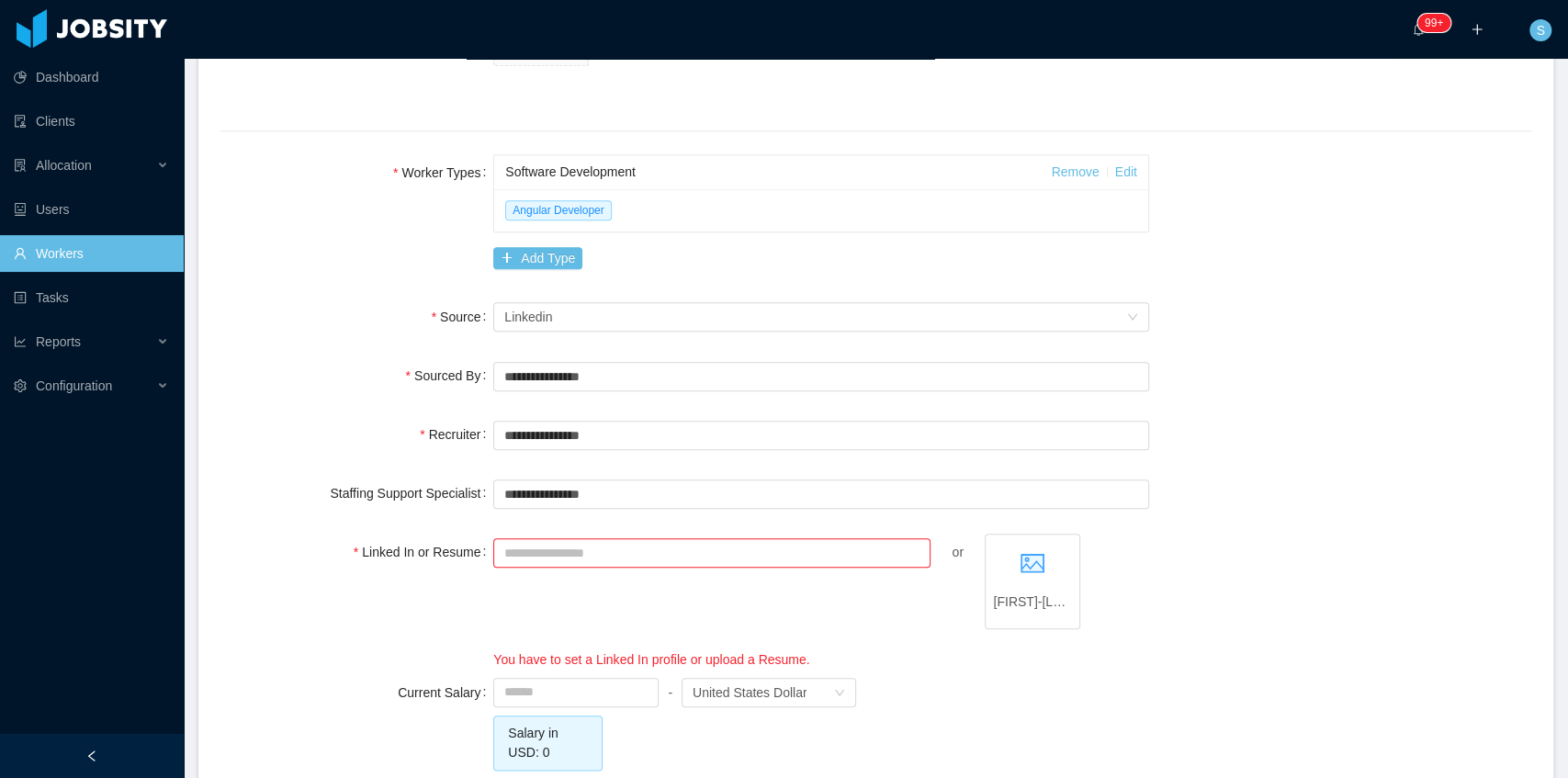 click at bounding box center [712, 552] 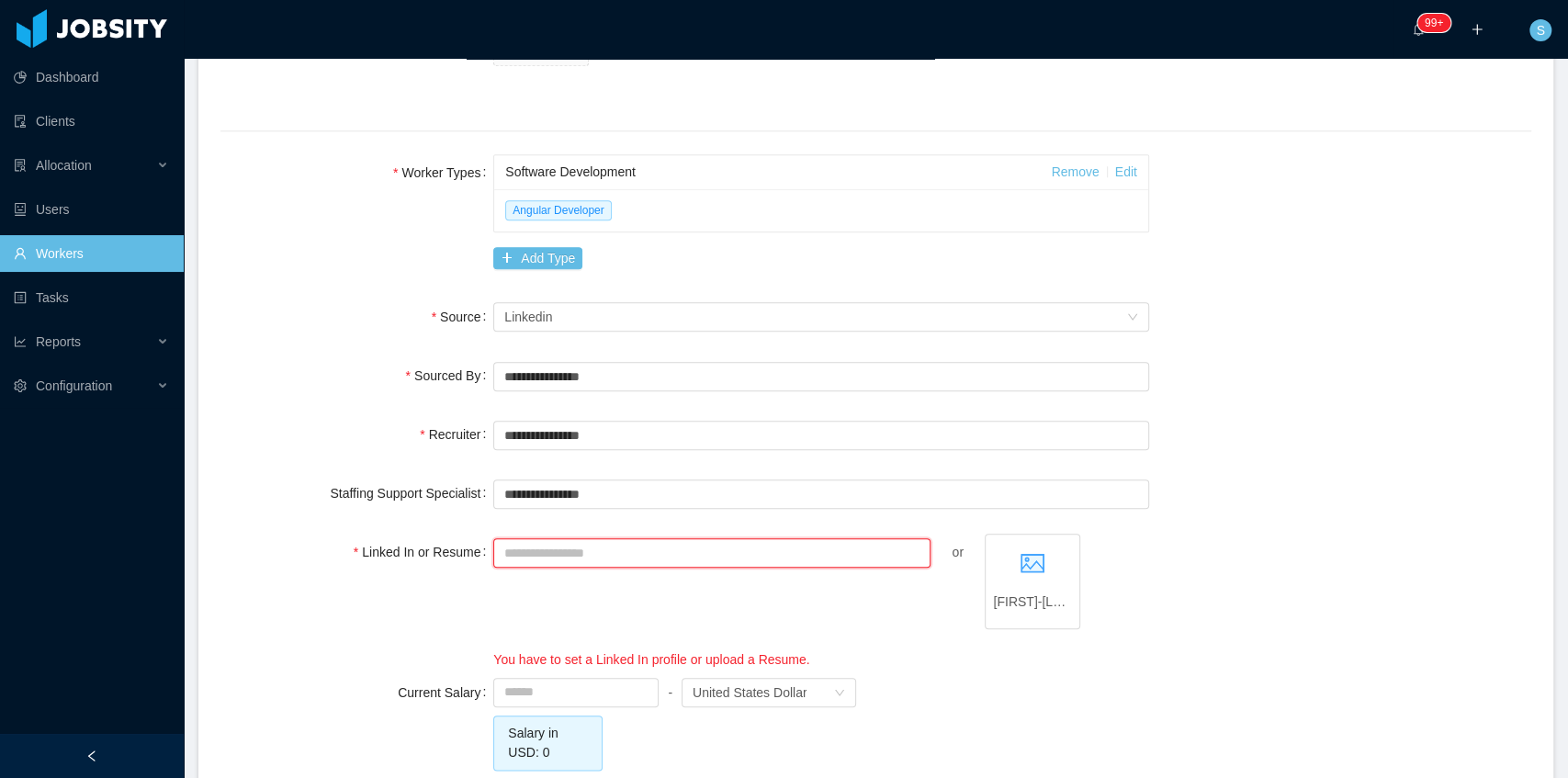 click on "Linked In or Resume" at bounding box center [712, 553] 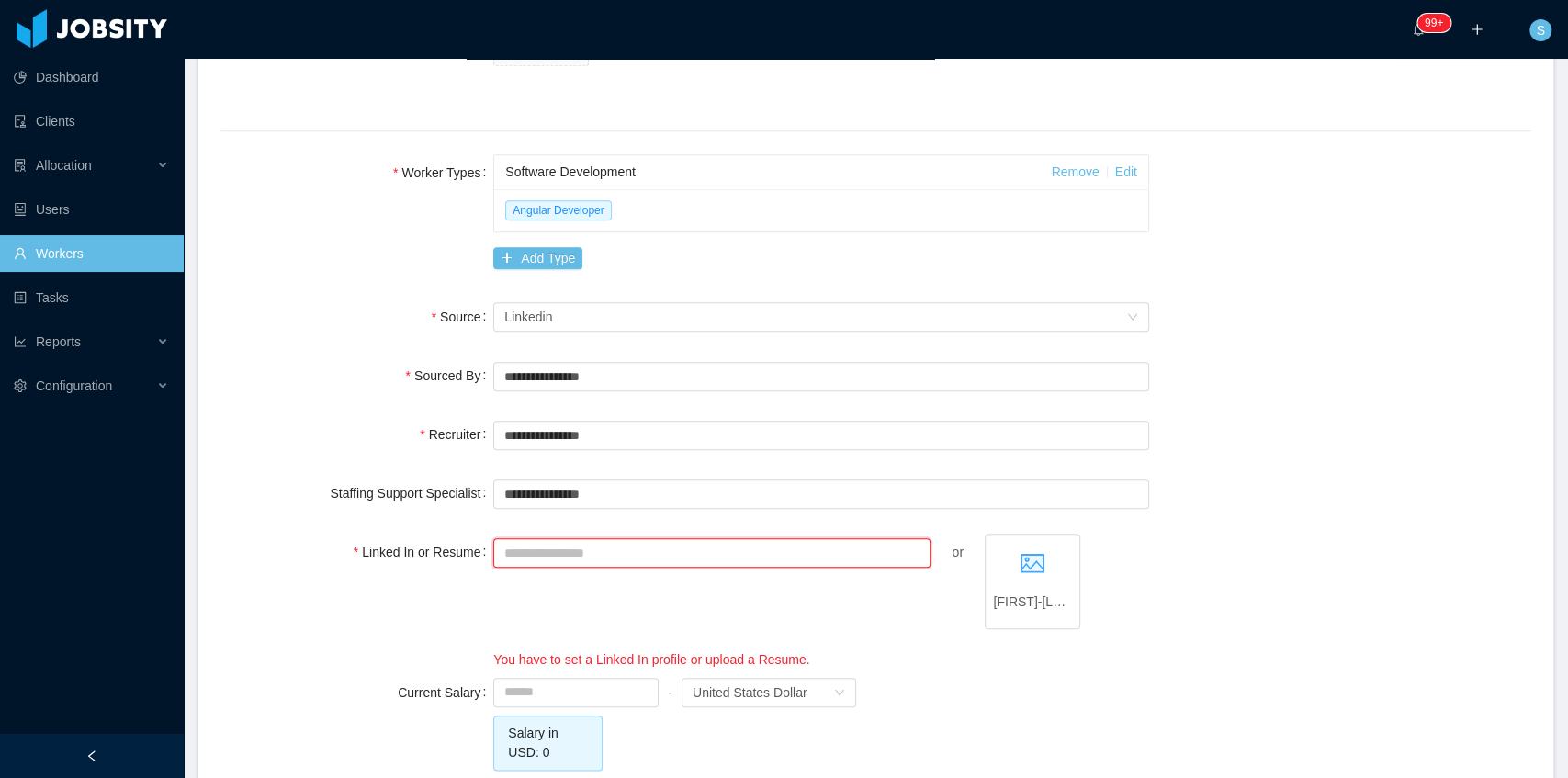 paste on "**********" 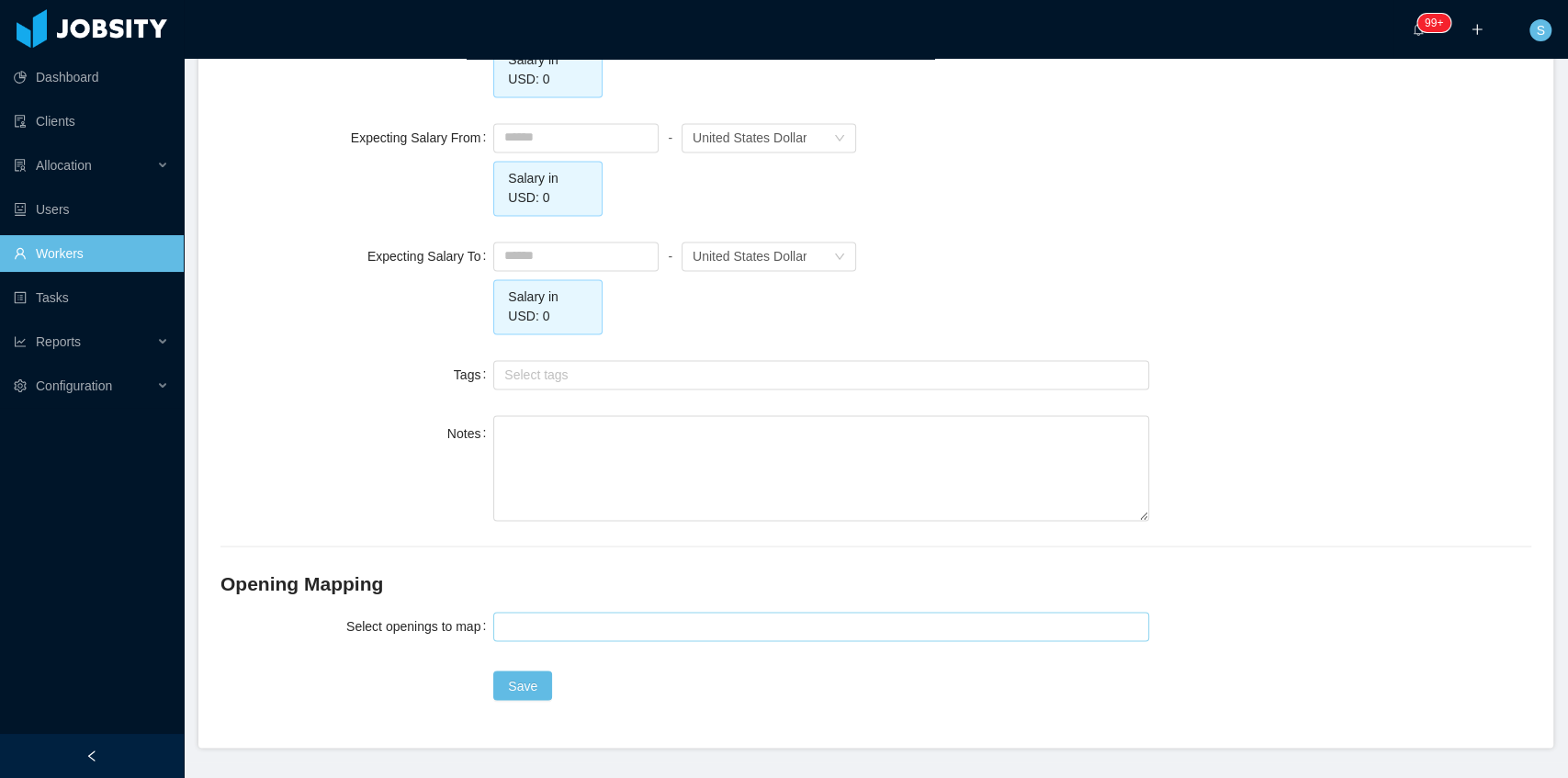 type on "**********" 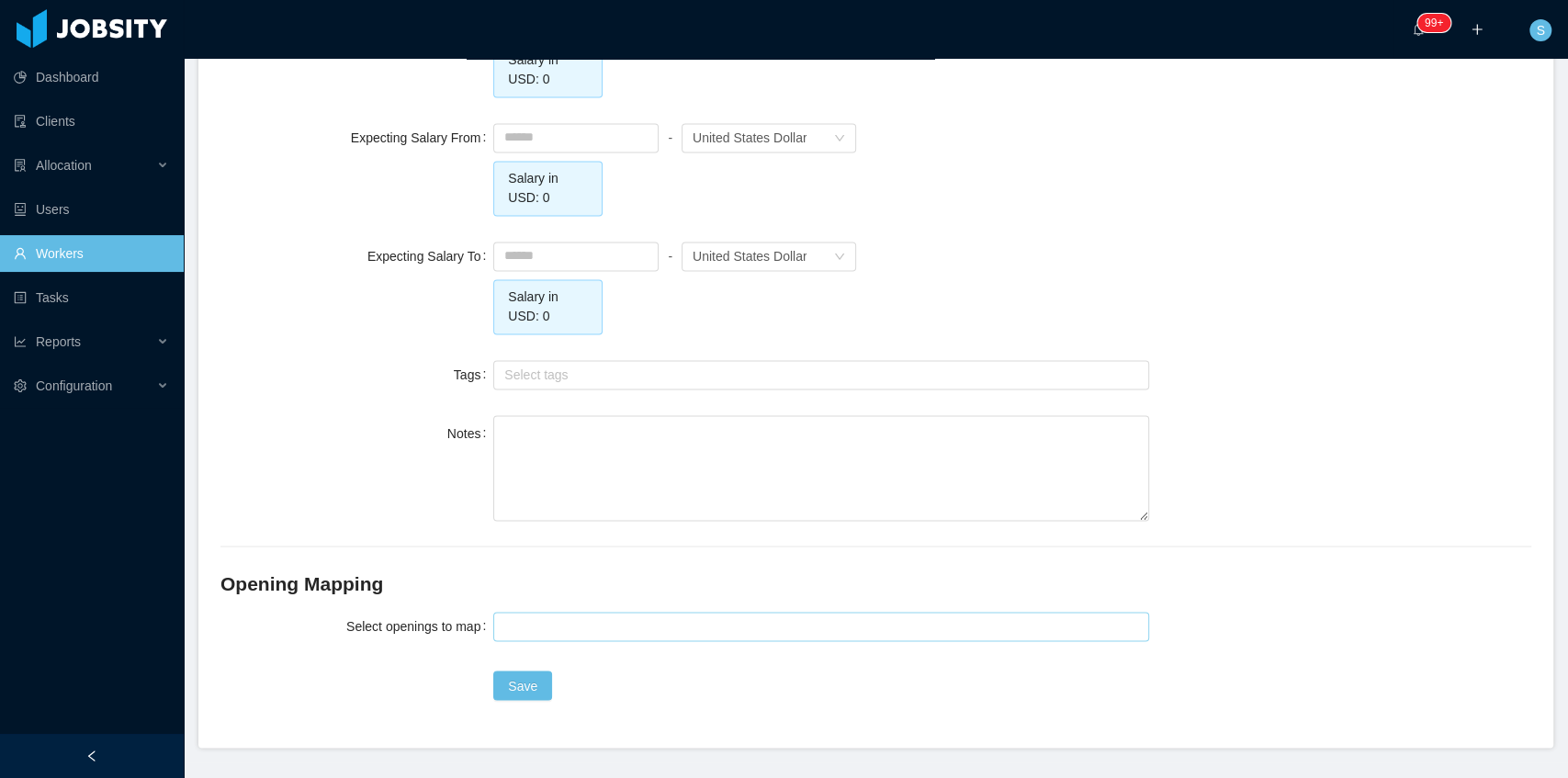 click at bounding box center (818, 626) 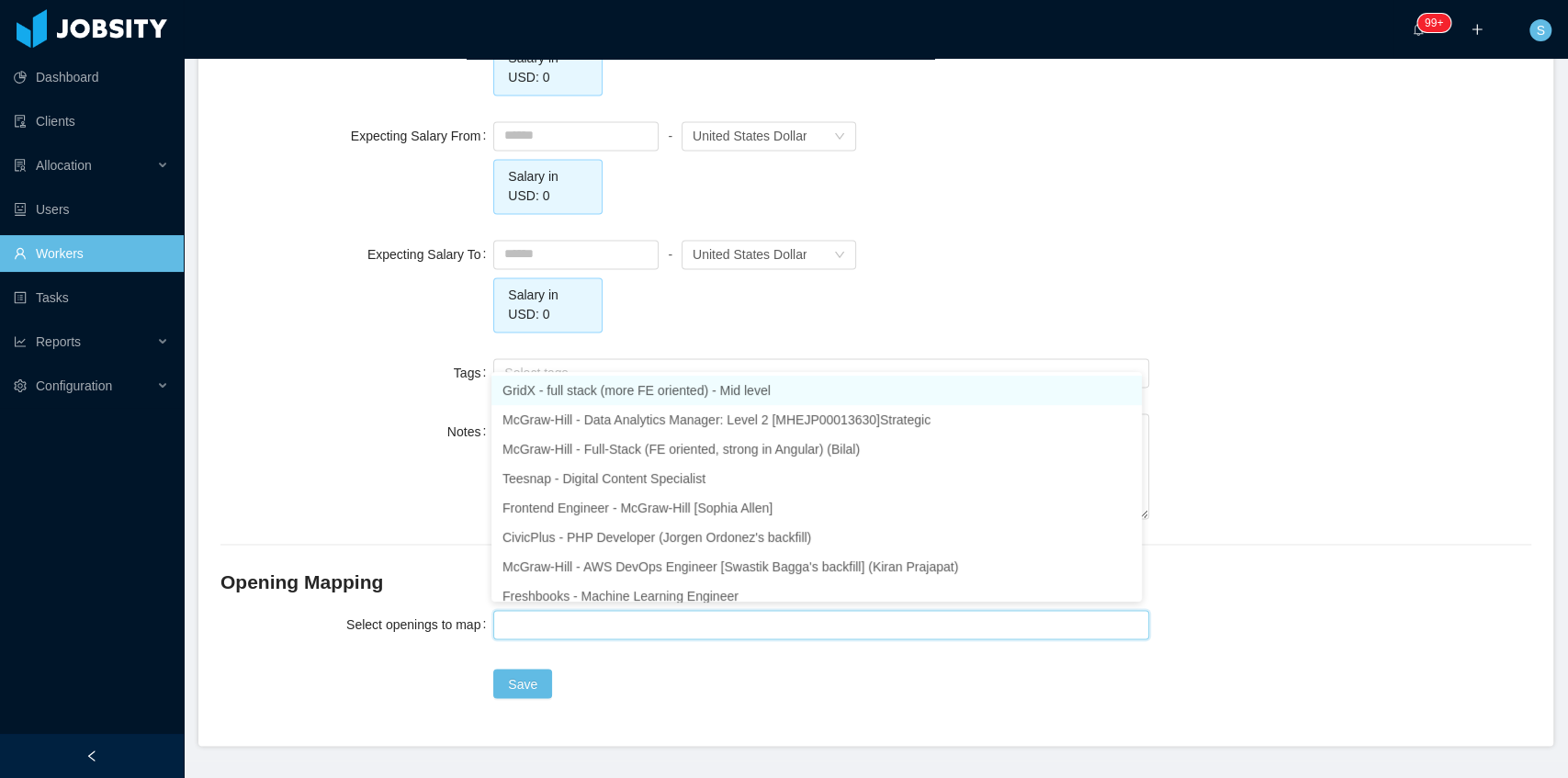 scroll, scrollTop: 1712, scrollLeft: 0, axis: vertical 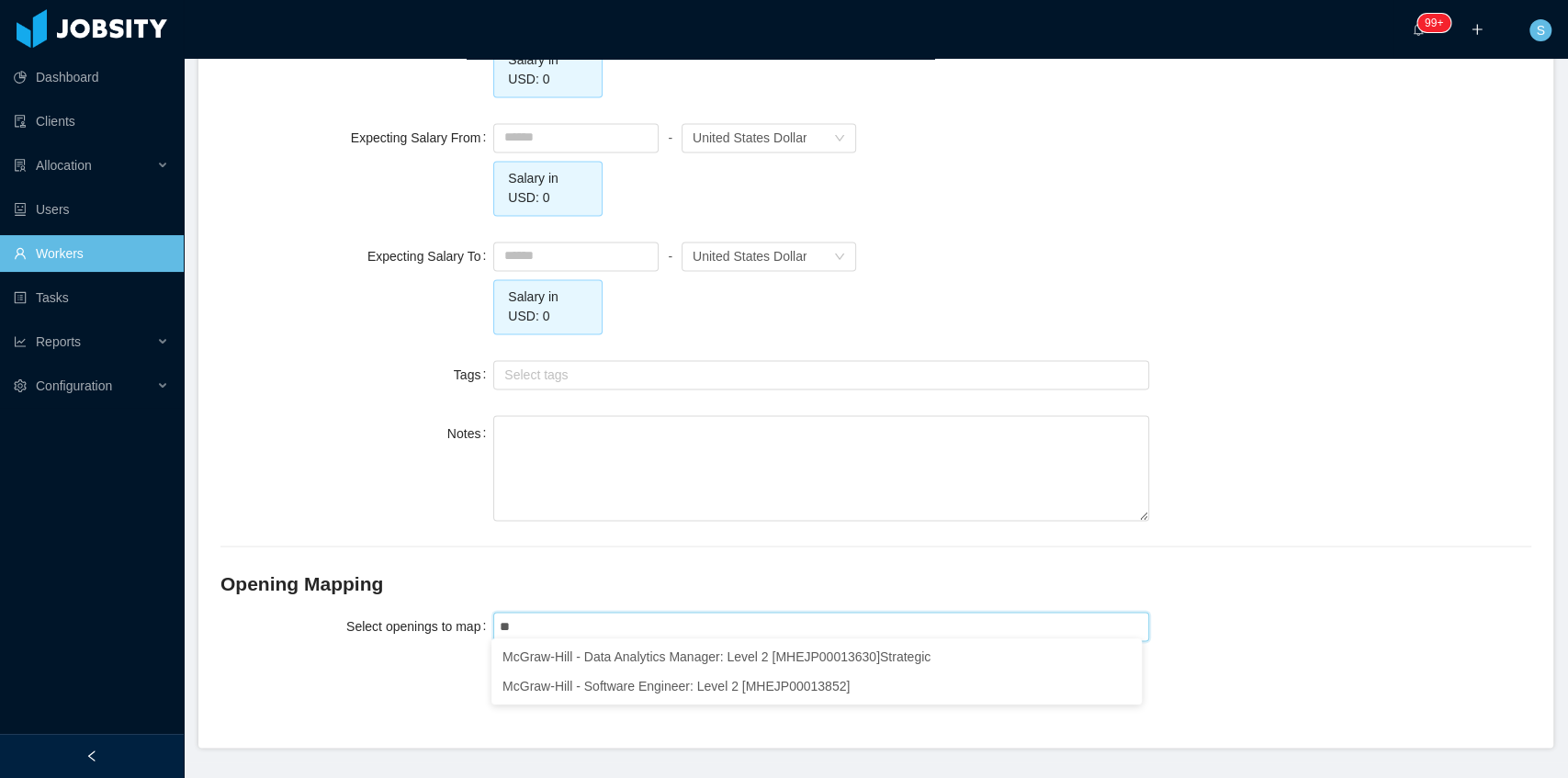 type on "**" 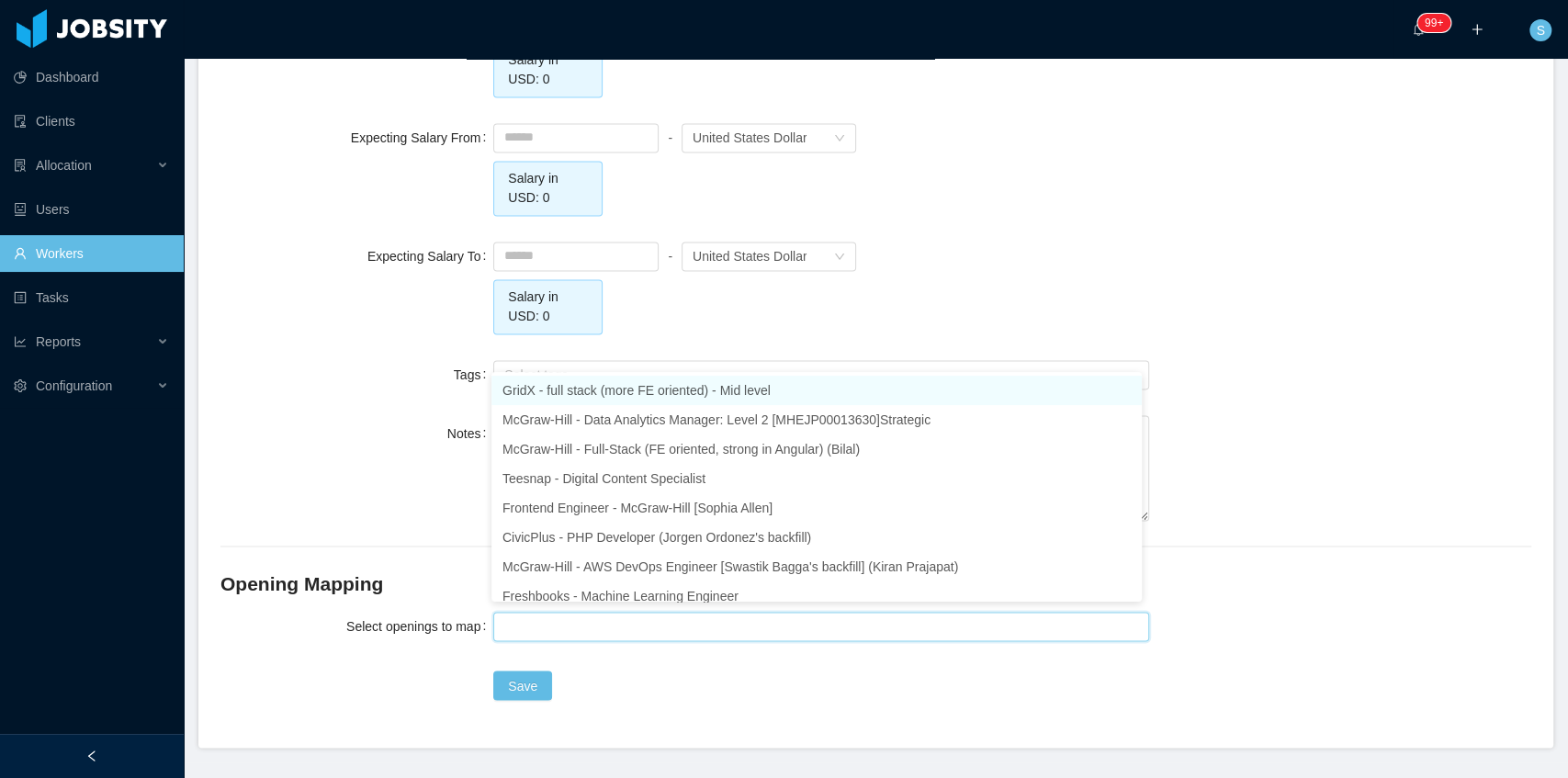drag, startPoint x: 605, startPoint y: 626, endPoint x: 497, endPoint y: 628, distance: 108.01852 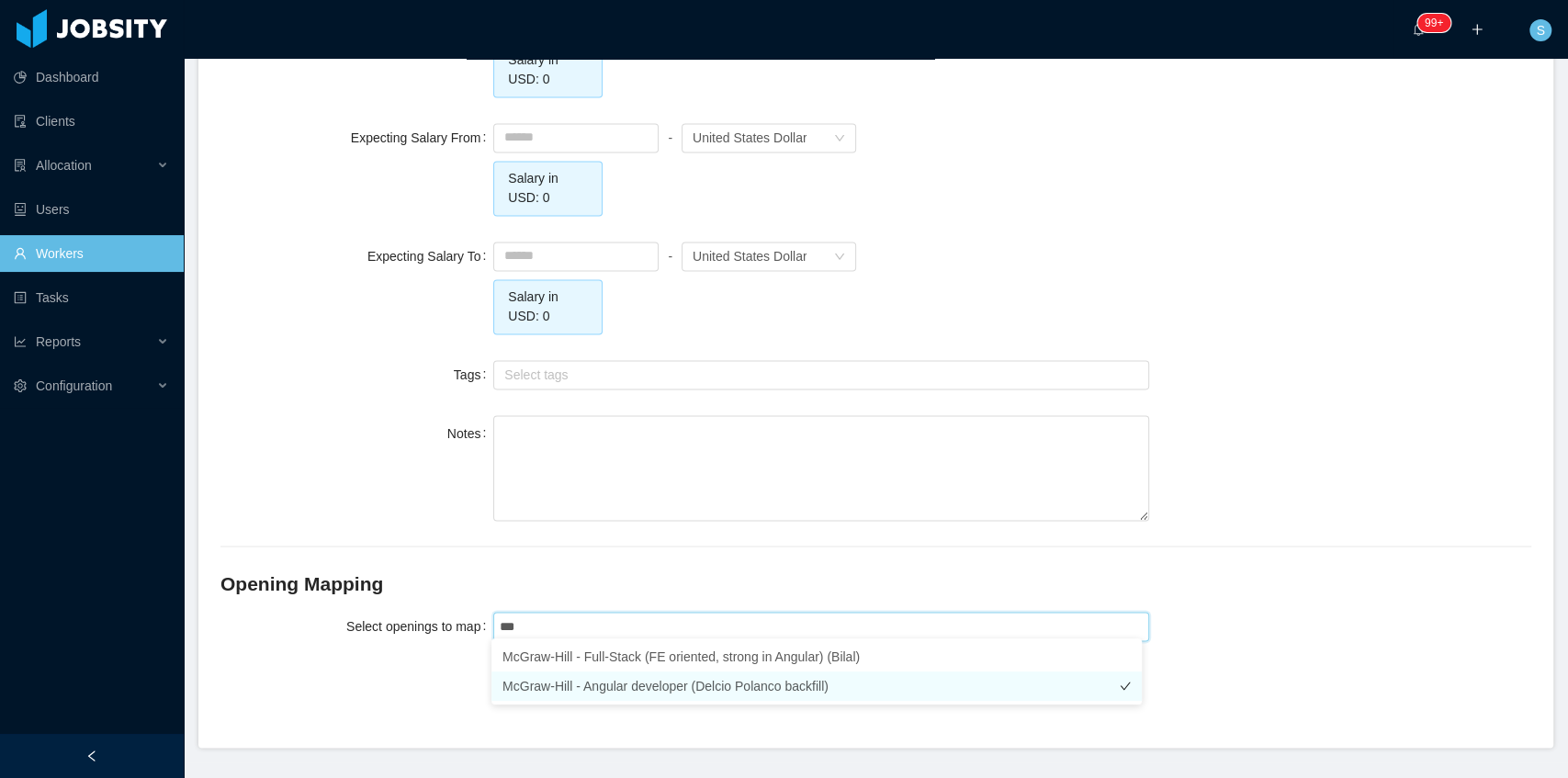 click on "McGraw-Hill - Angular developer (Delcio Polanco backfill)" at bounding box center (817, 686) 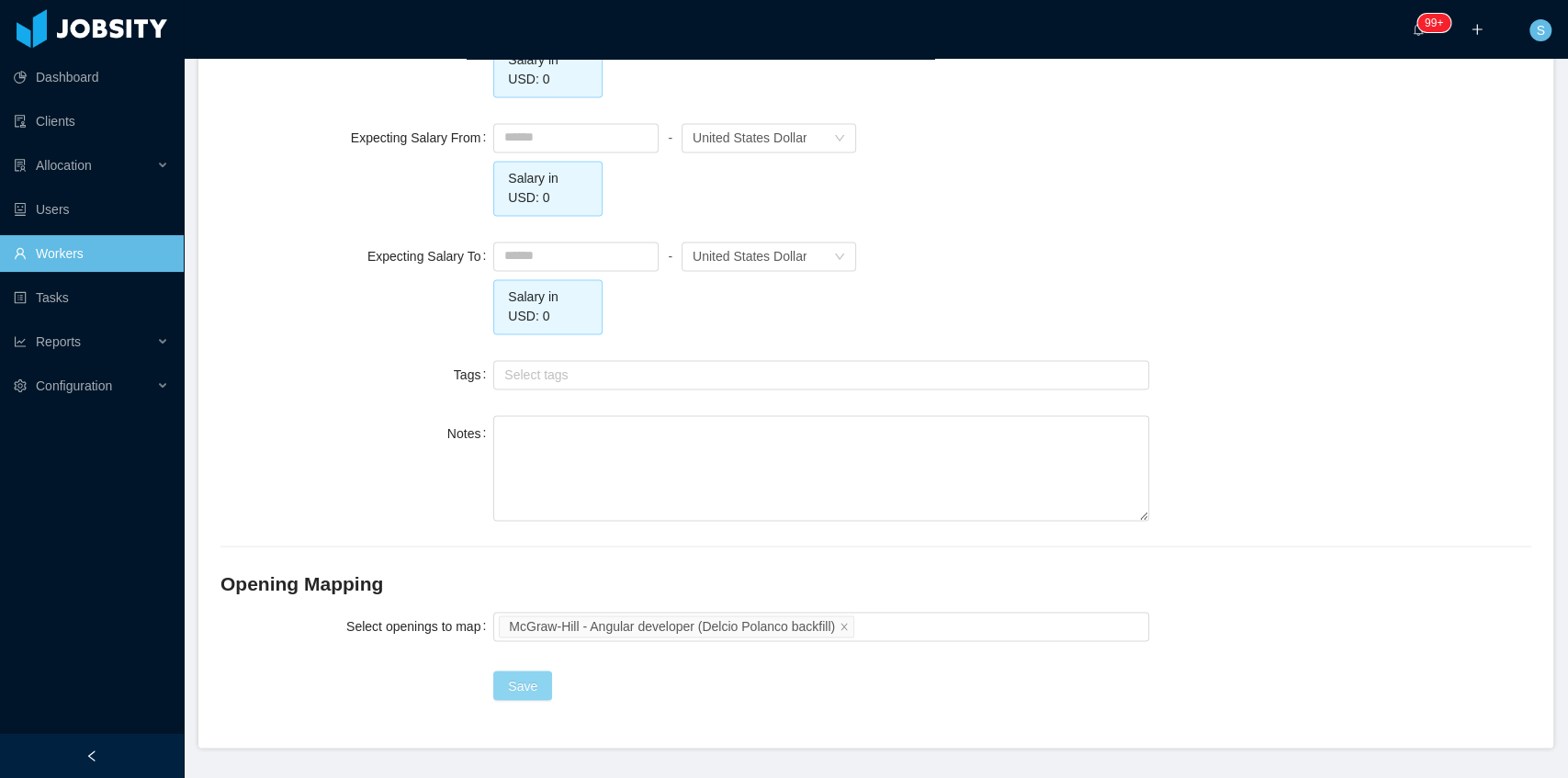 click on "Save" at bounding box center [523, 685] 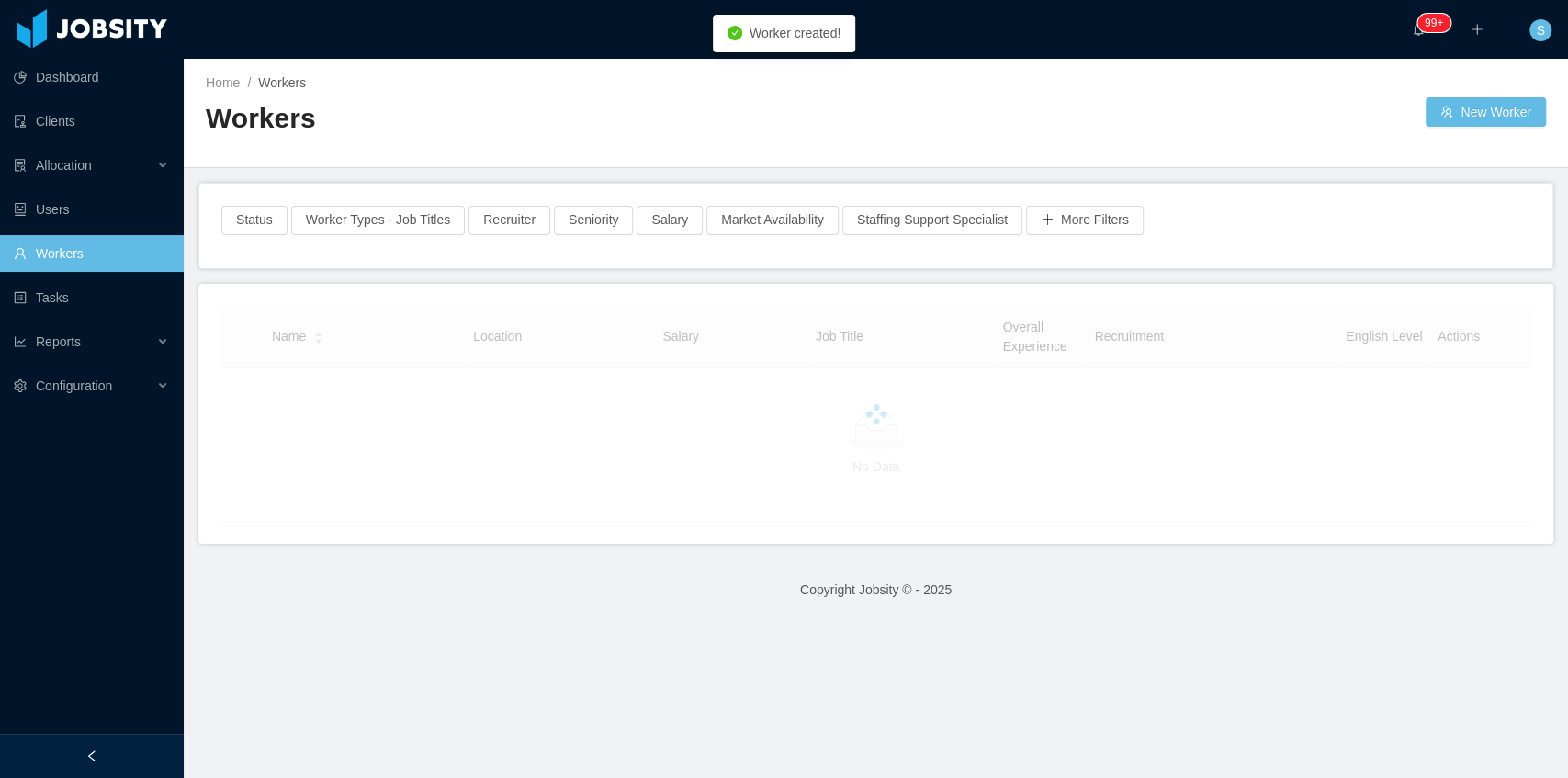 scroll, scrollTop: 0, scrollLeft: 0, axis: both 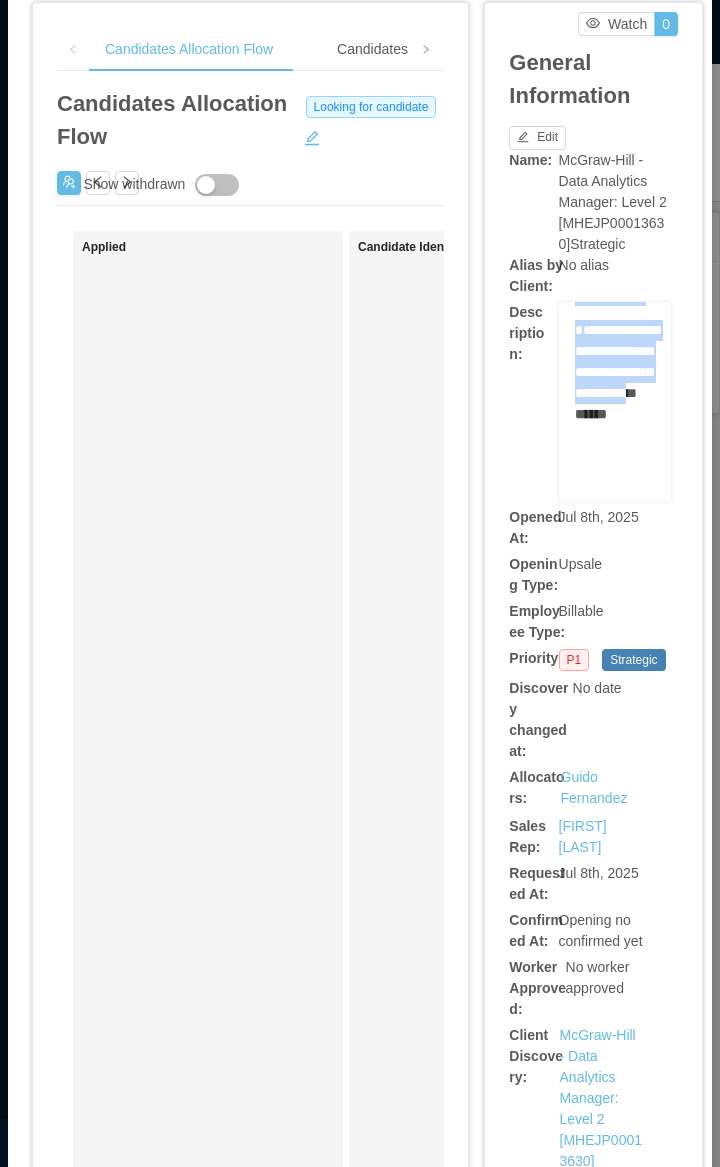 copy on "**********" 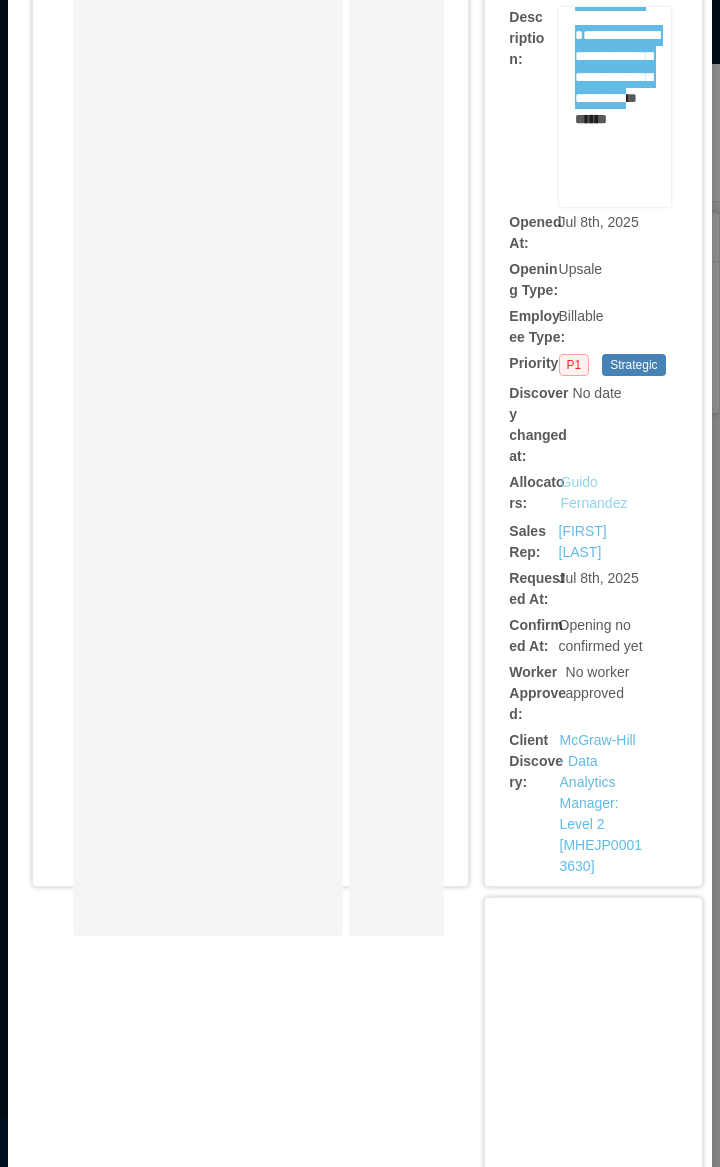 scroll, scrollTop: 400, scrollLeft: 0, axis: vertical 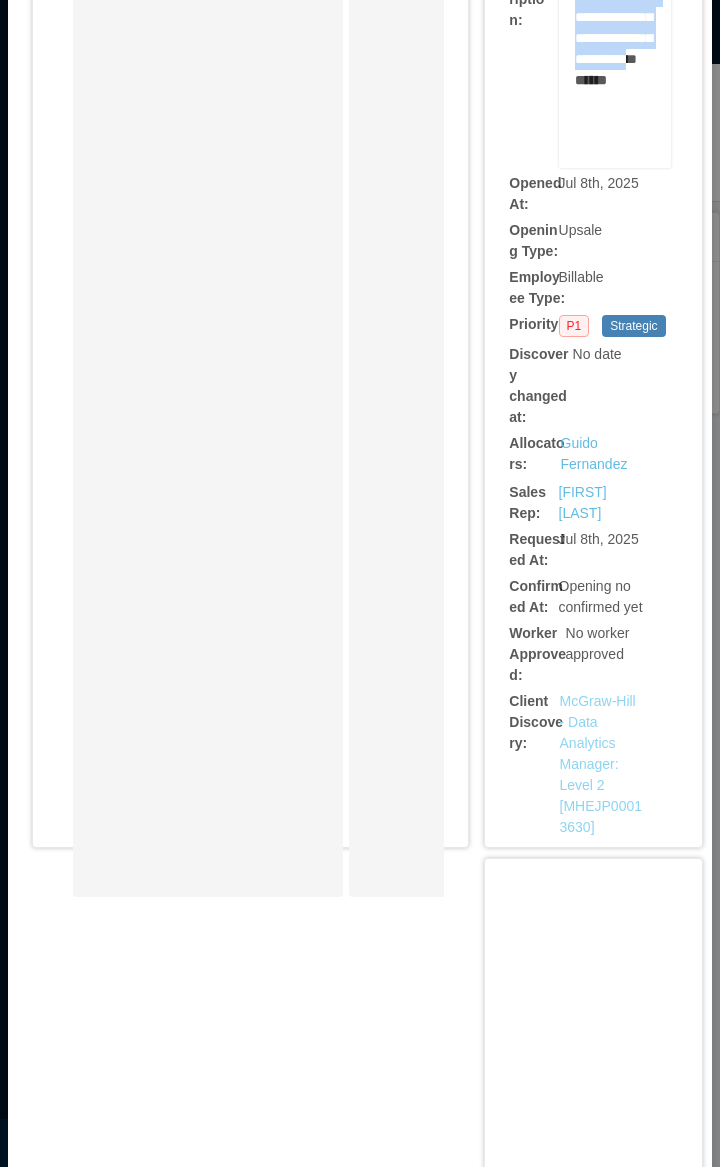 click on "McGraw-Hill - Data Analytics Manager: Level 2 [MHEJP00013630]" at bounding box center [601, 764] 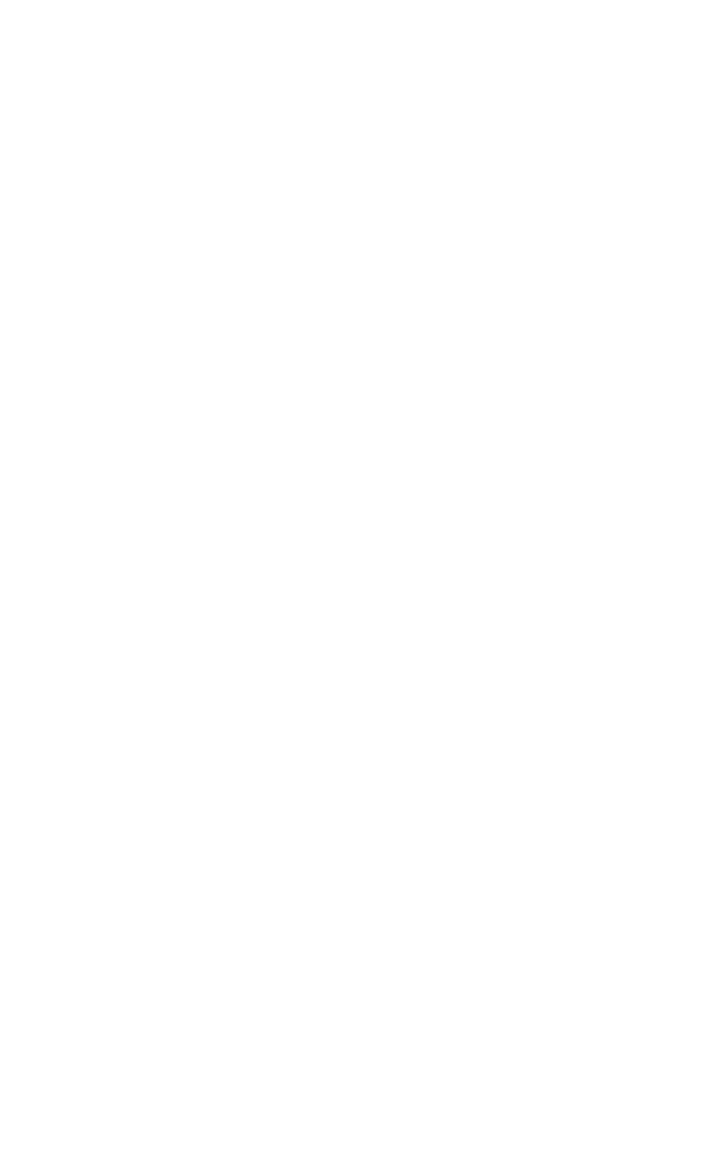 scroll, scrollTop: 0, scrollLeft: 0, axis: both 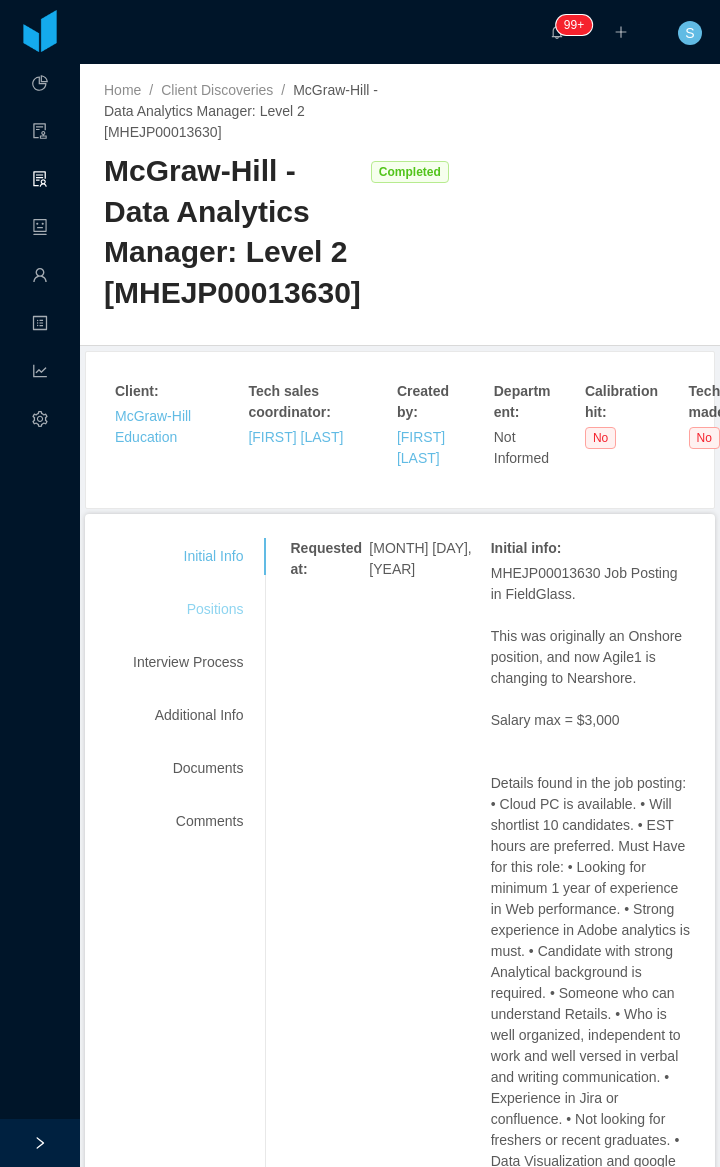 click on "Positions" at bounding box center (188, 609) 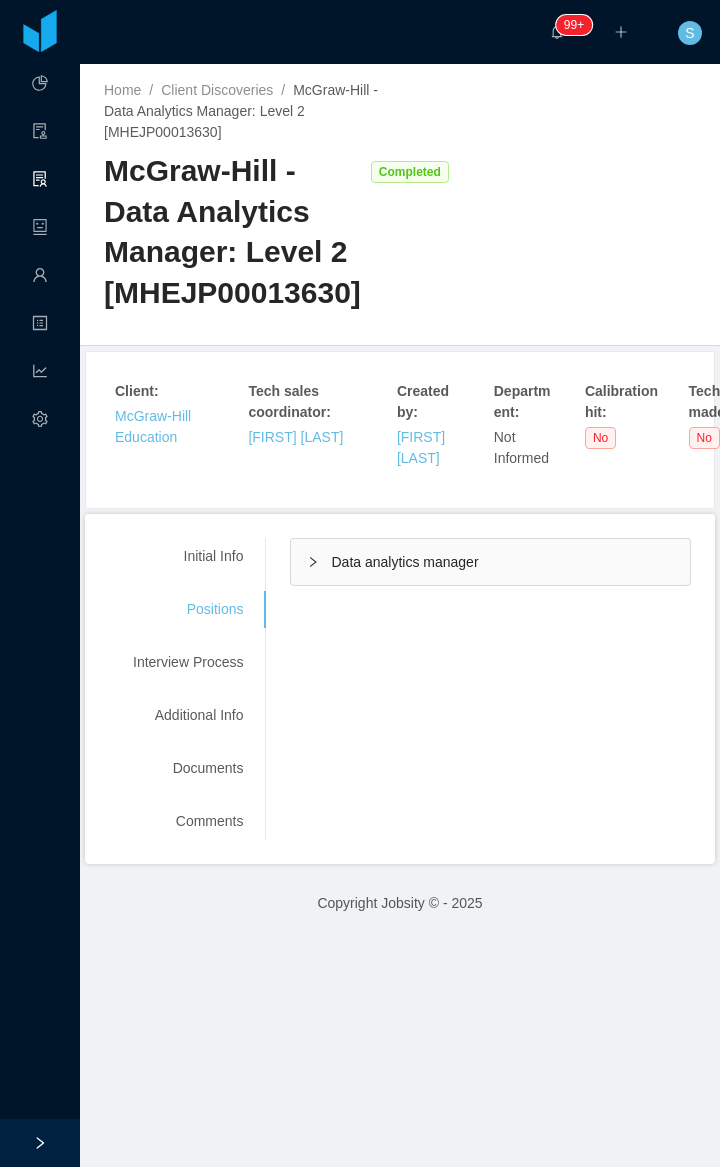 click on "Data analytics manager" at bounding box center (490, 562) 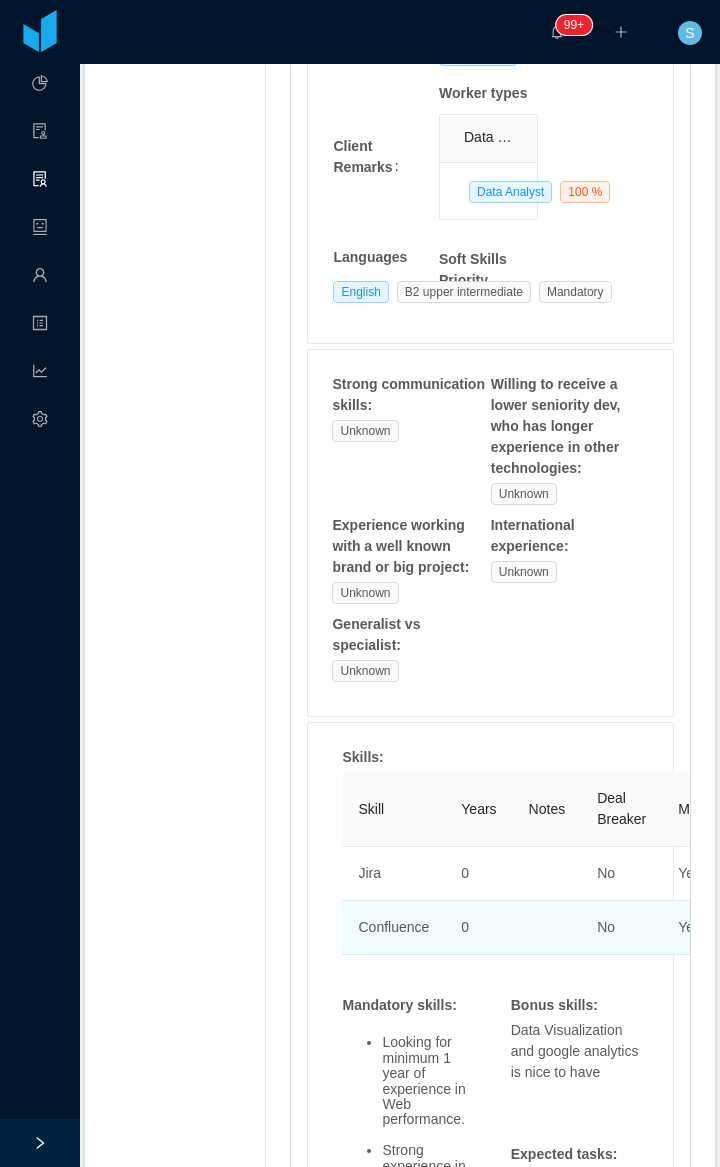 scroll, scrollTop: 866, scrollLeft: 0, axis: vertical 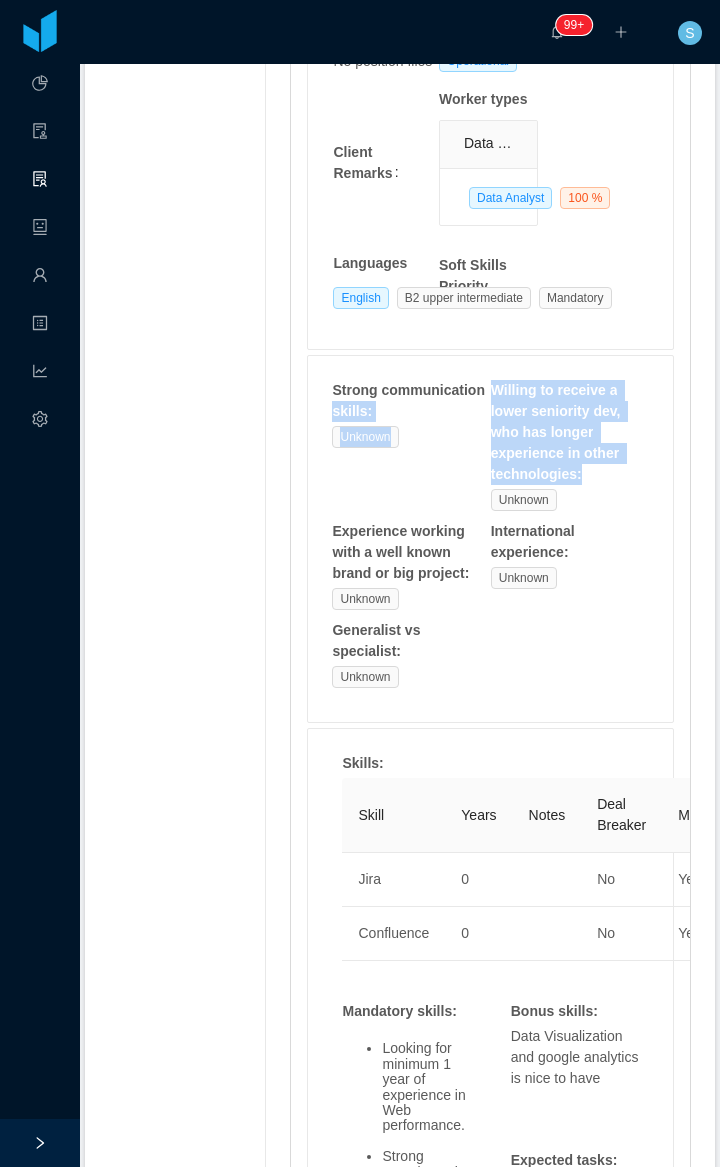 copy on "skills : Unknown Willing to receive a lower seniority dev, who has longer experience in other technologies :" 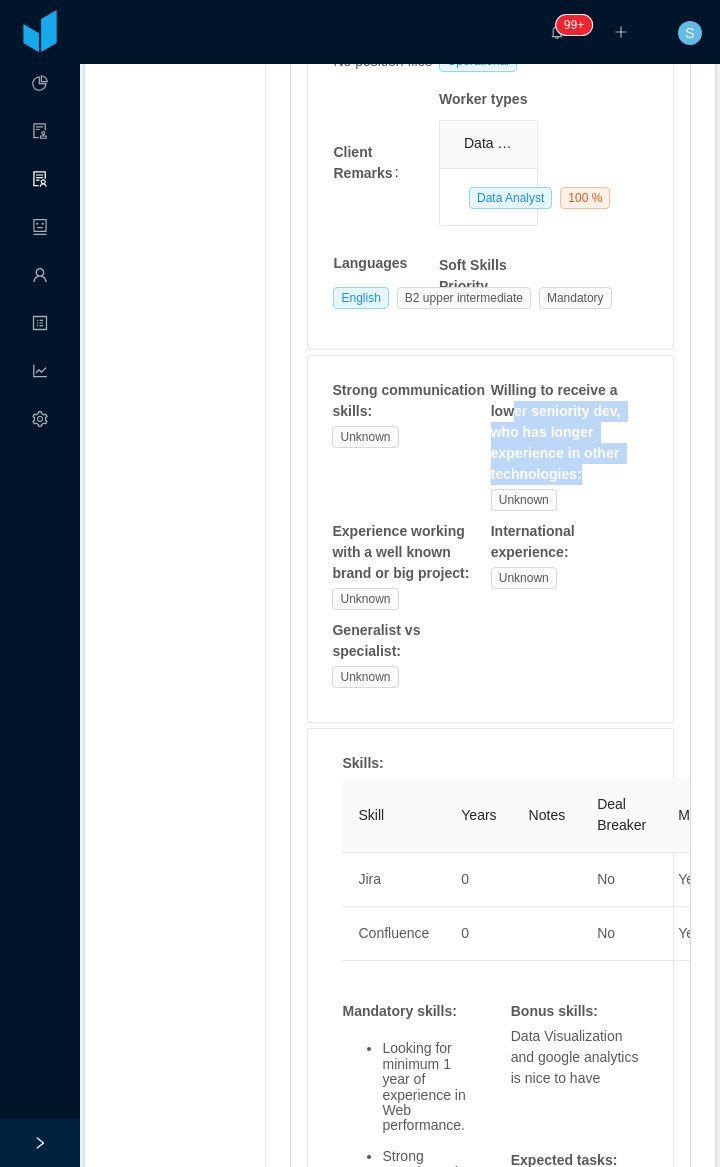 drag, startPoint x: 577, startPoint y: 444, endPoint x: 504, endPoint y: 384, distance: 94.493385 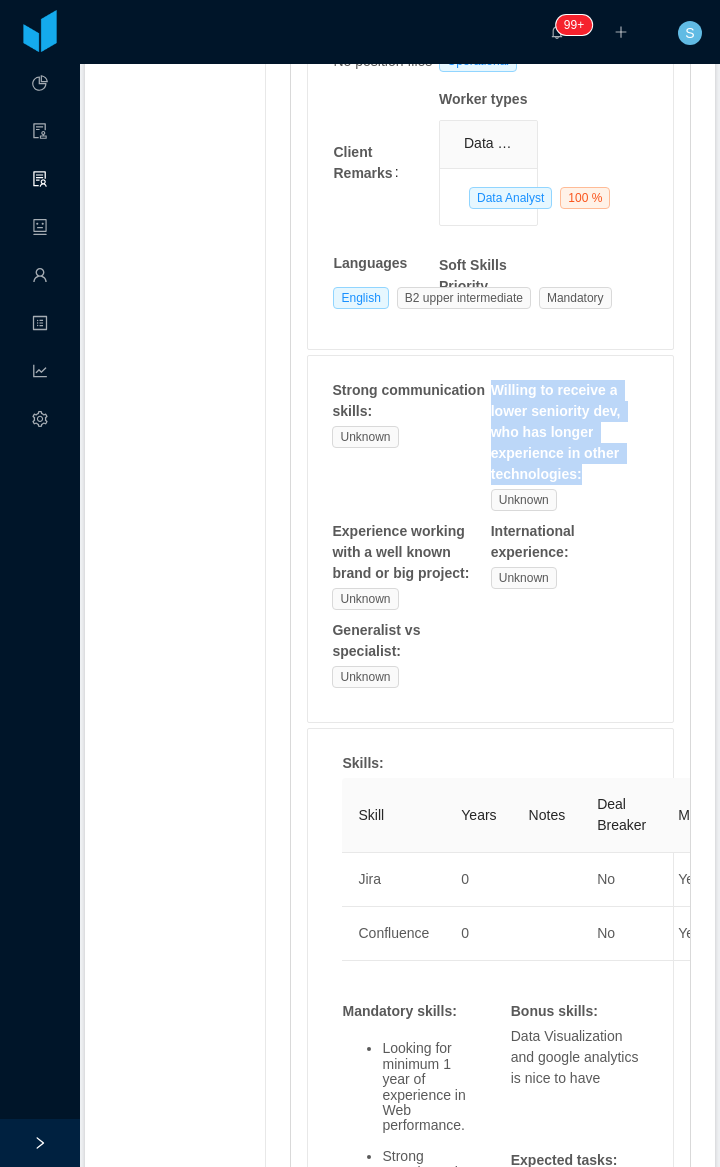 copy on "Willing to receive a lower seniority dev, who has longer experience in other technologies :" 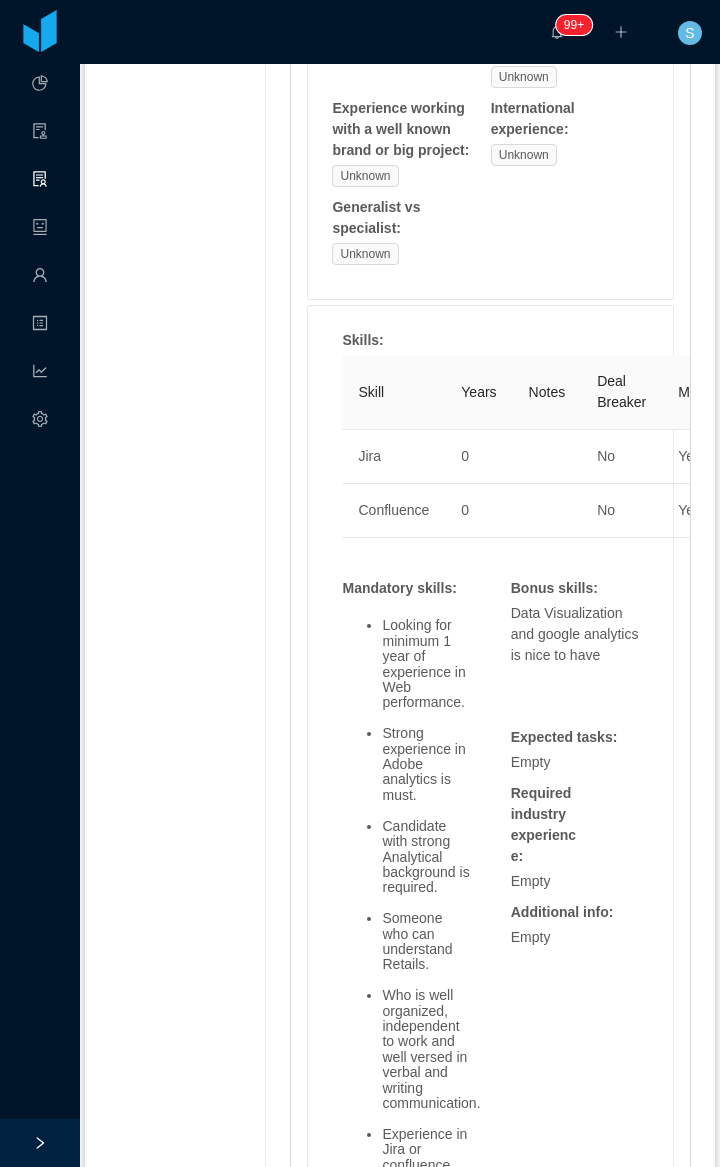 scroll, scrollTop: 1333, scrollLeft: 0, axis: vertical 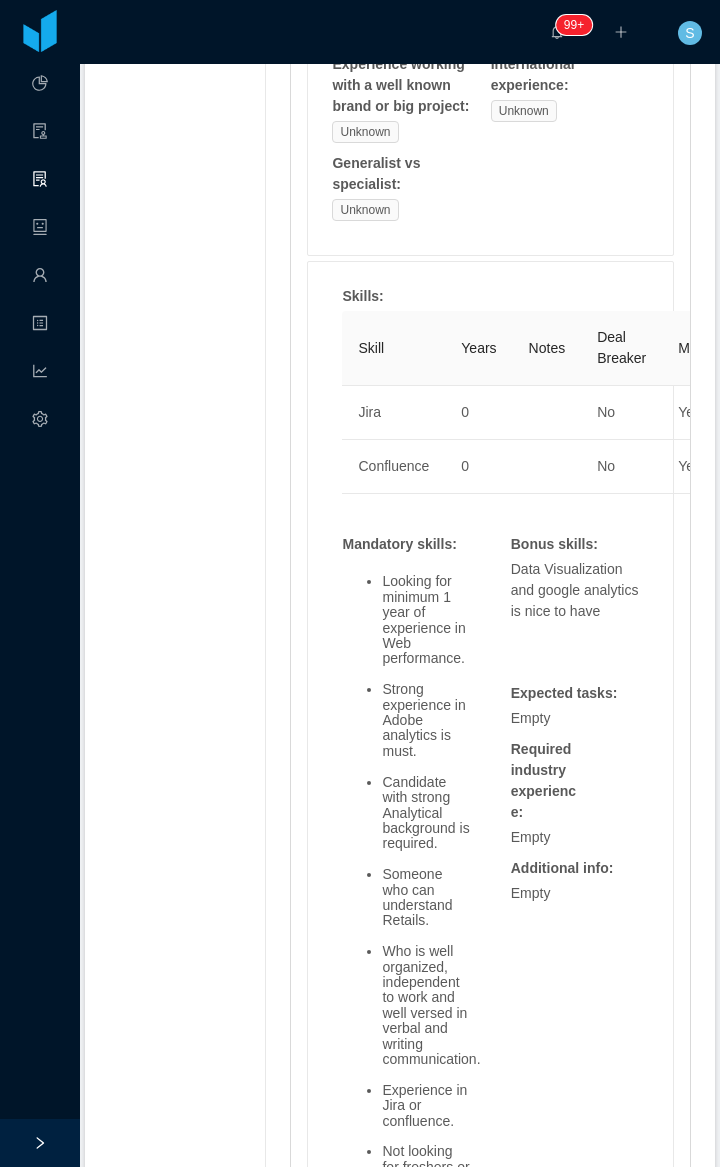 copy on "Data Visualization and google analytics is nice to have" 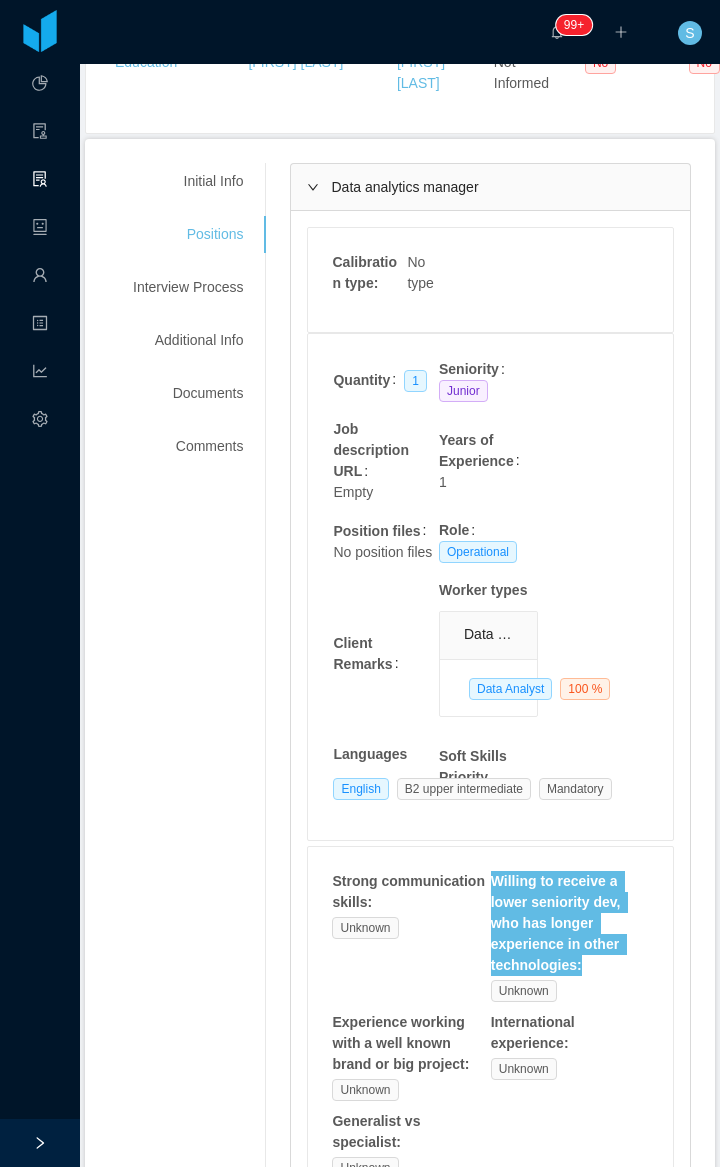 scroll, scrollTop: 353, scrollLeft: 0, axis: vertical 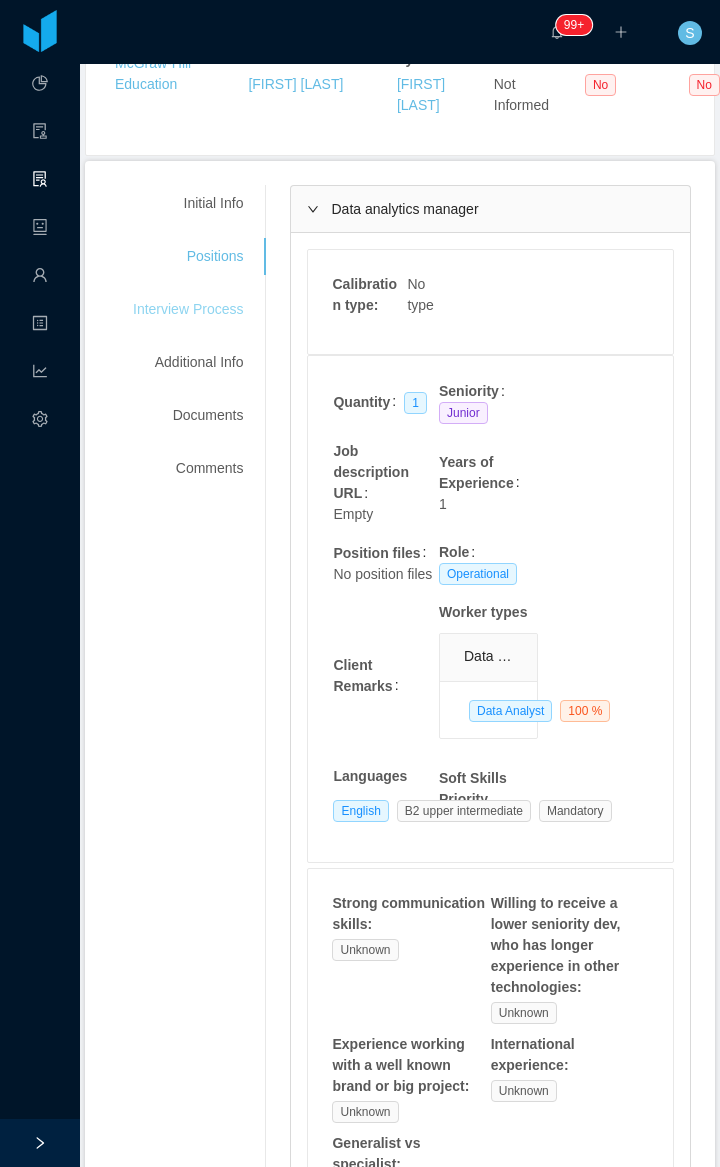 click on "Interview Process" at bounding box center (188, 309) 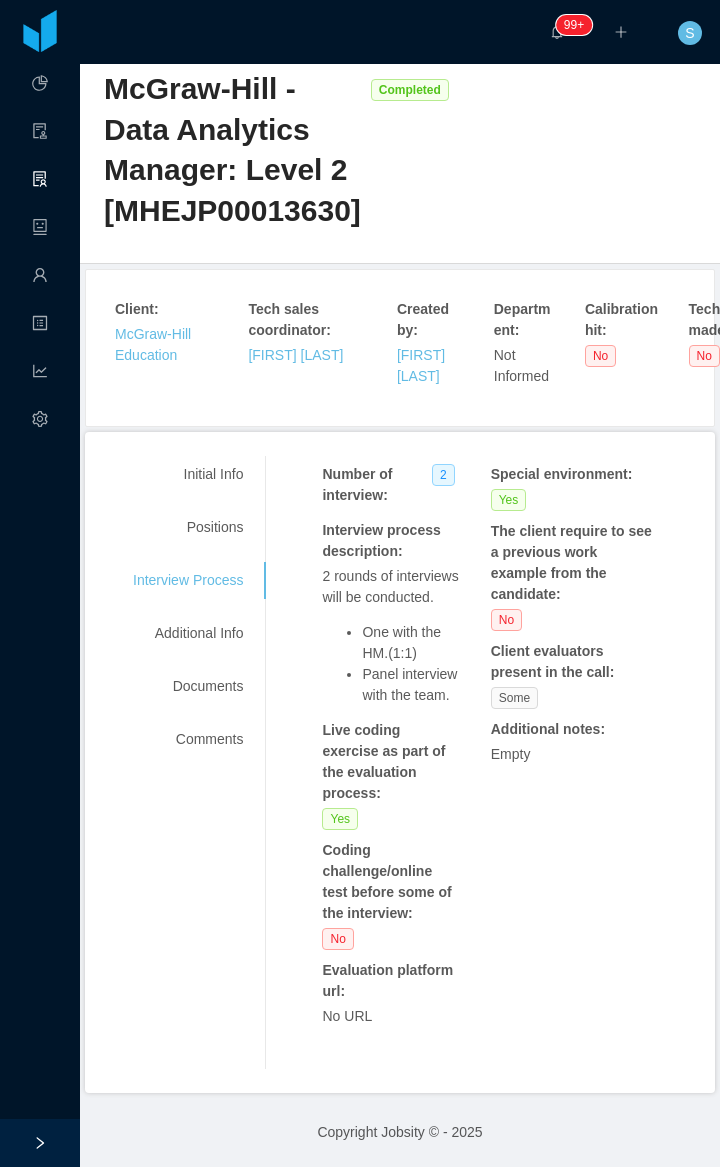 click on "Additional Info" at bounding box center (188, 633) 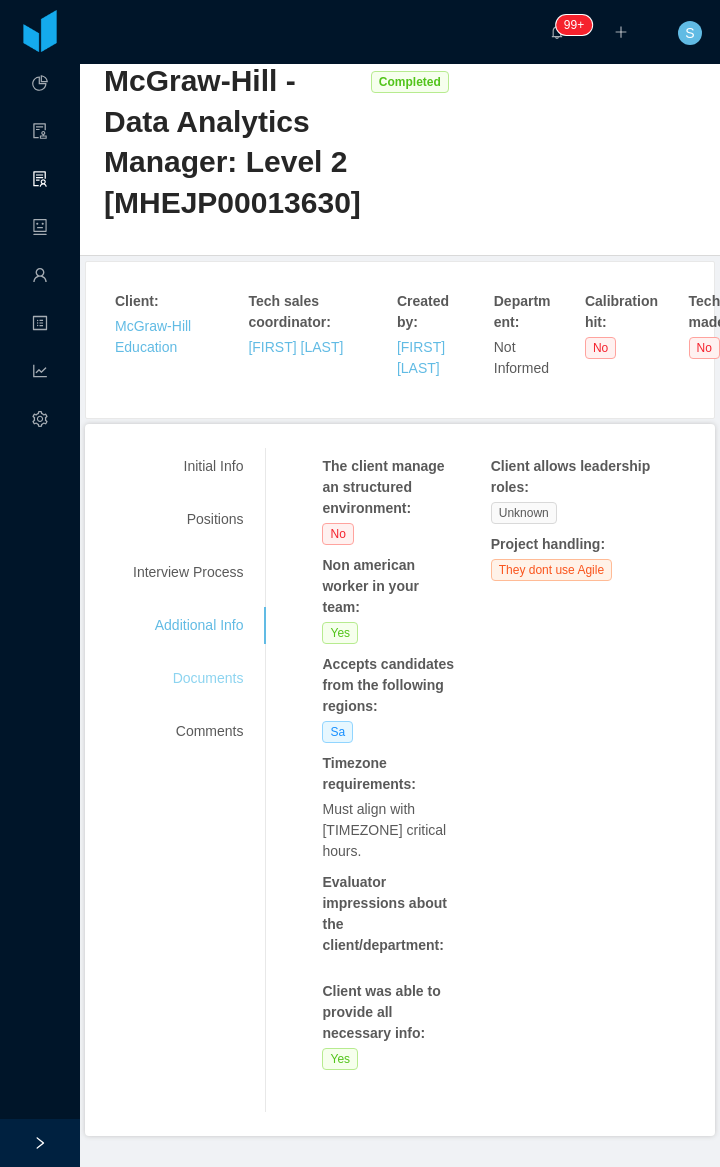 click on "Documents" at bounding box center (188, 678) 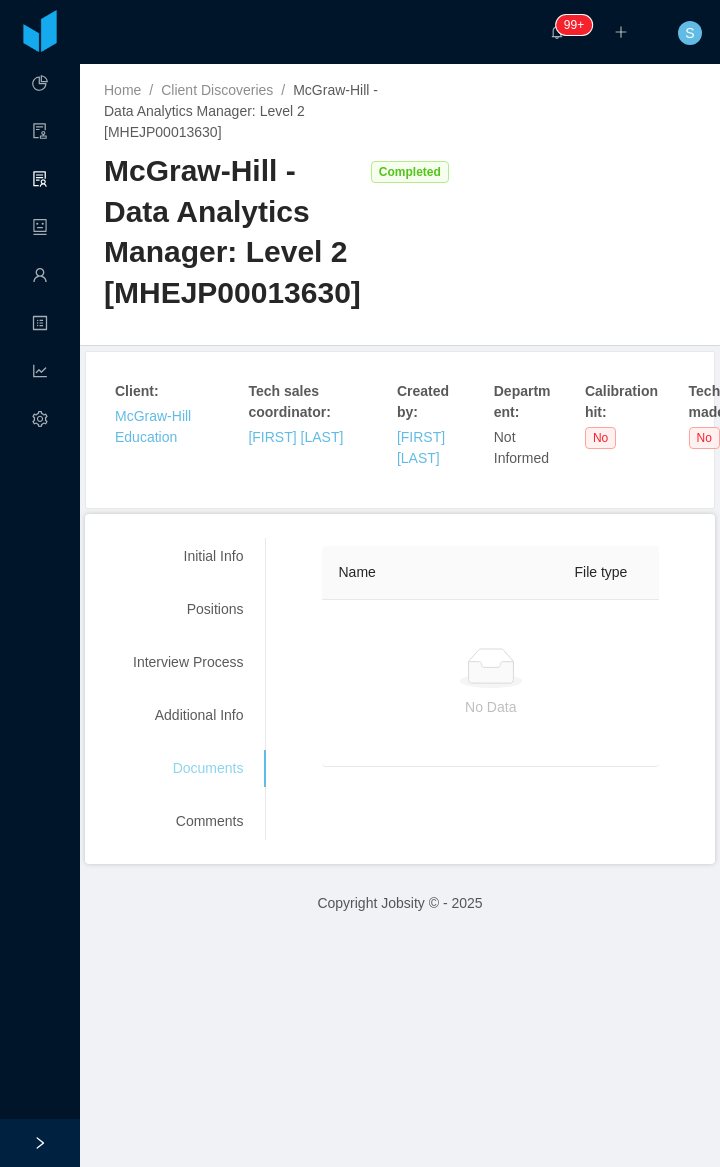 scroll, scrollTop: 0, scrollLeft: 0, axis: both 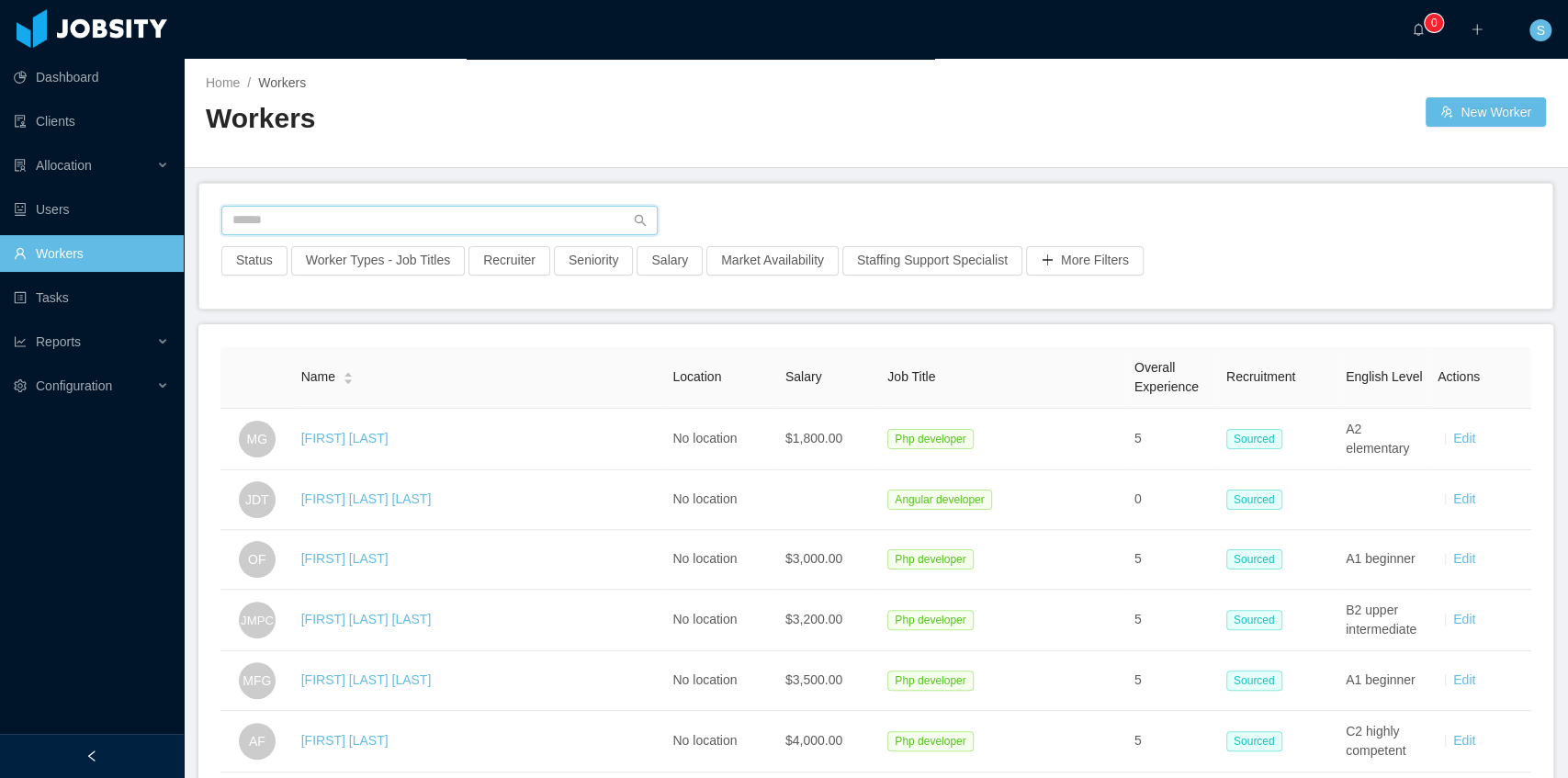 click at bounding box center (439, 220) 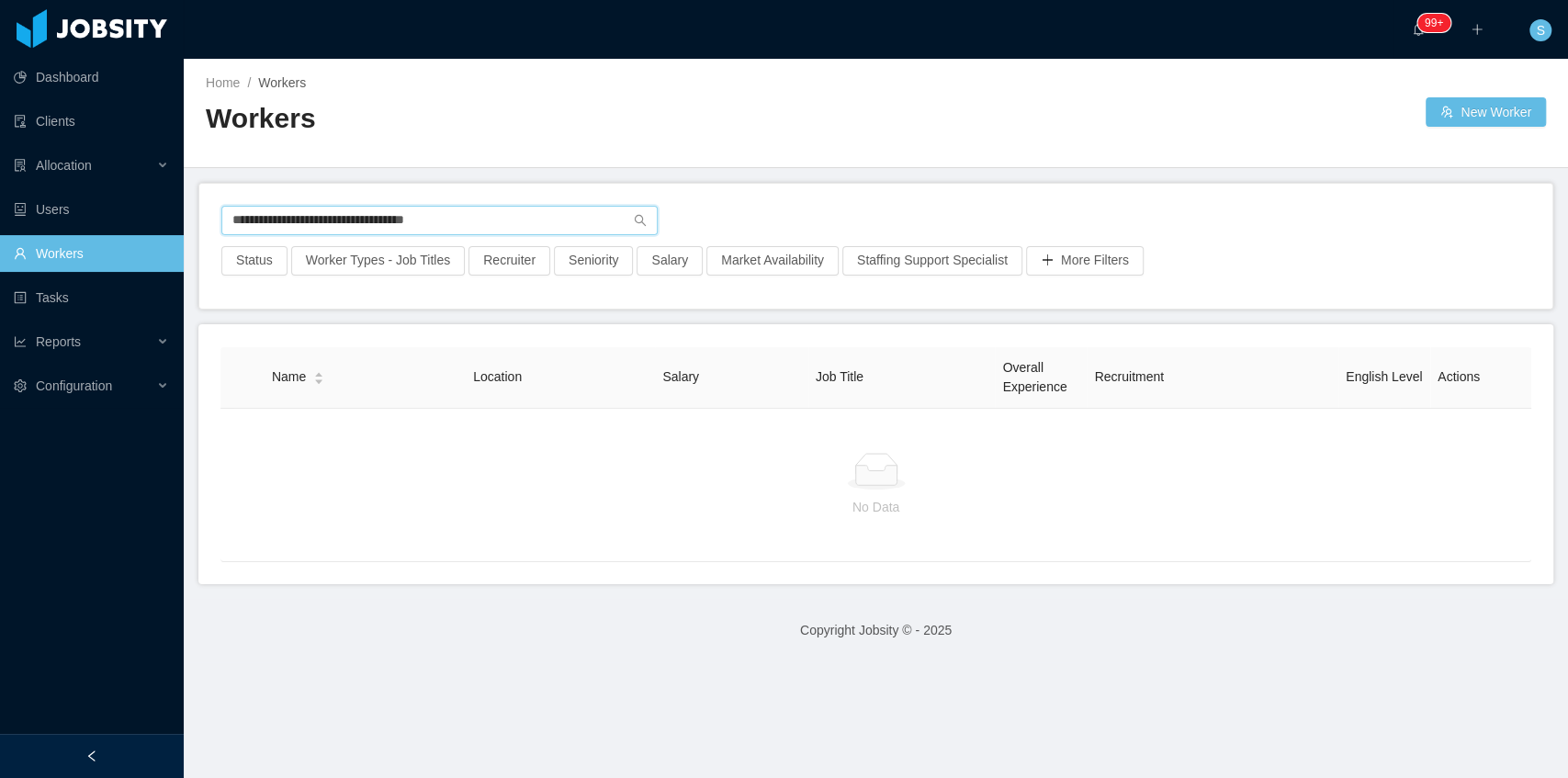type on "**********" 